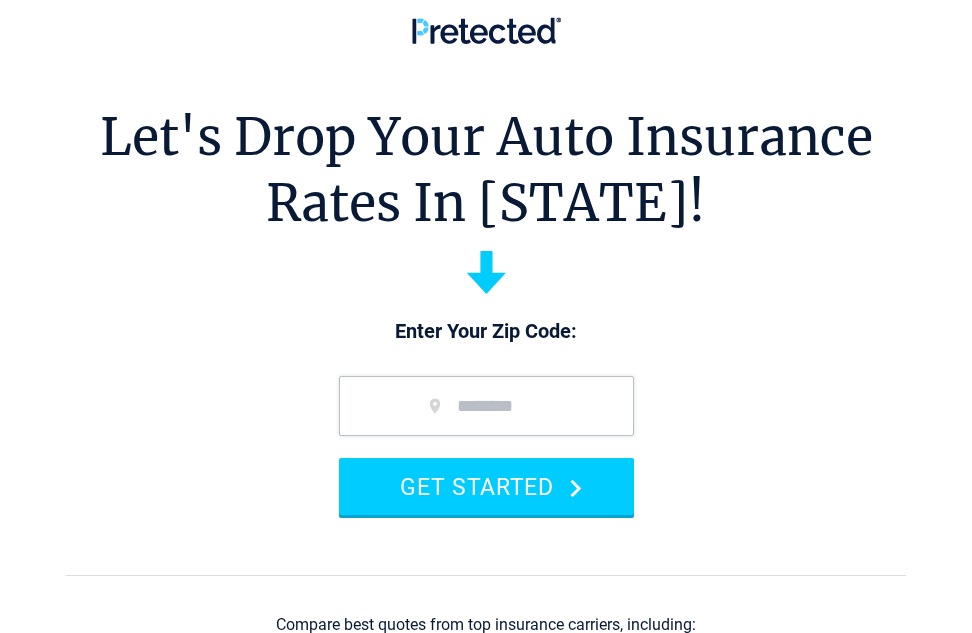 scroll, scrollTop: 0, scrollLeft: 0, axis: both 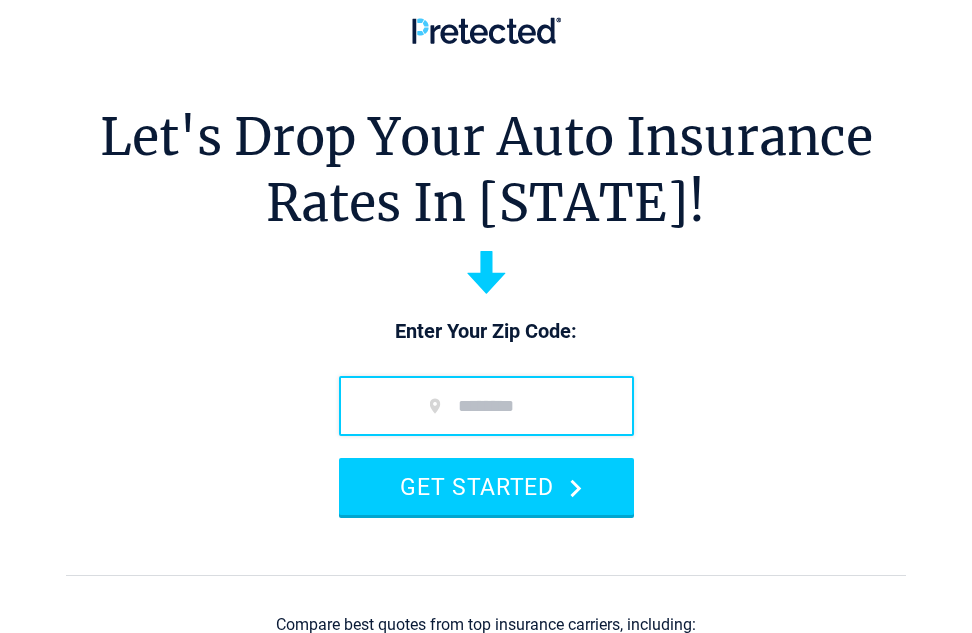 click at bounding box center [486, 406] 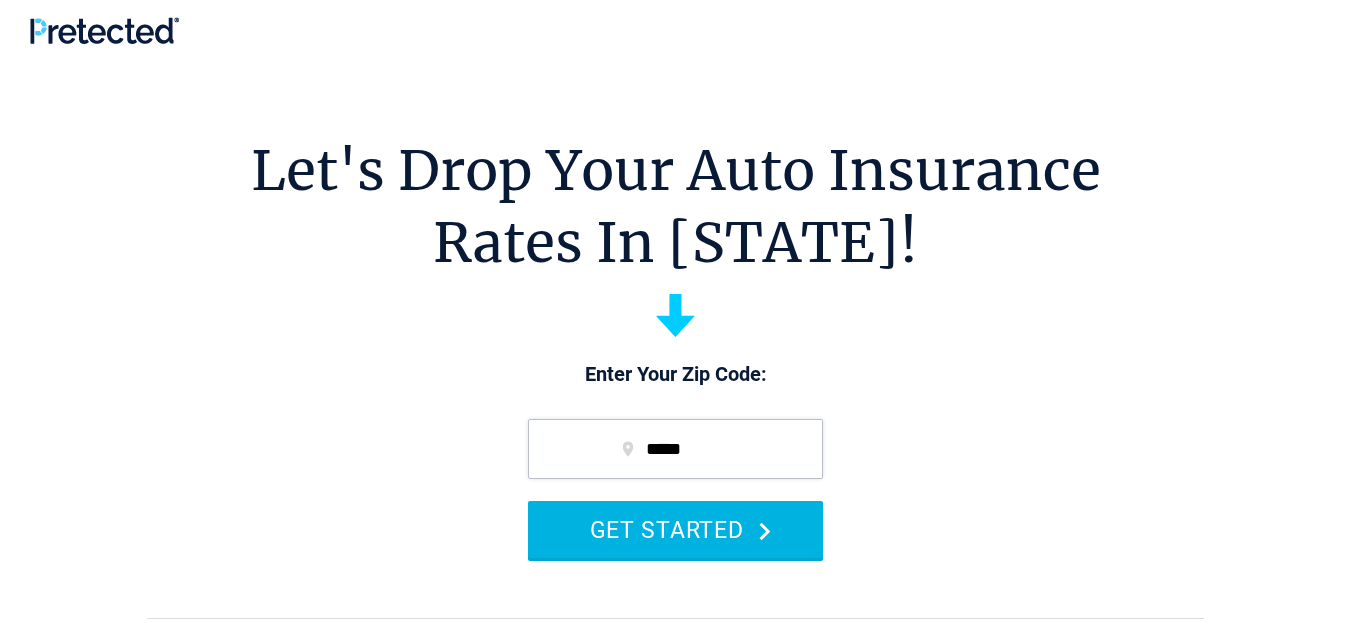 type on "*****" 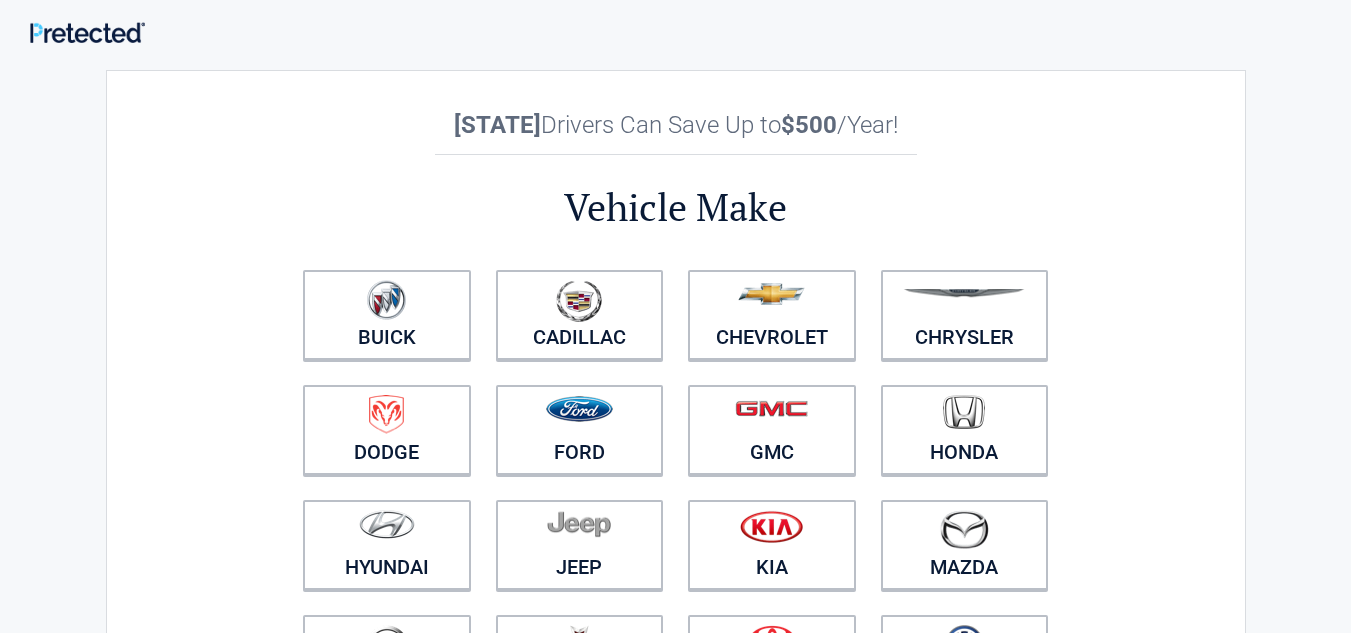 scroll, scrollTop: 0, scrollLeft: 0, axis: both 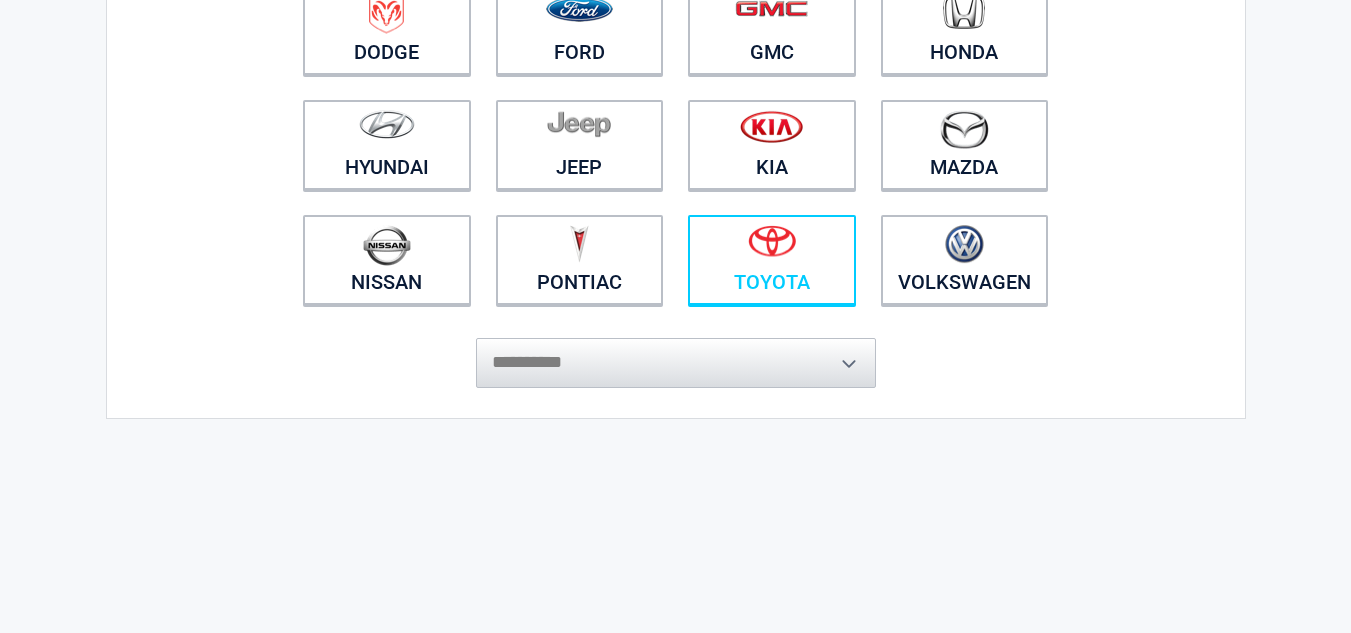 click at bounding box center (772, 241) 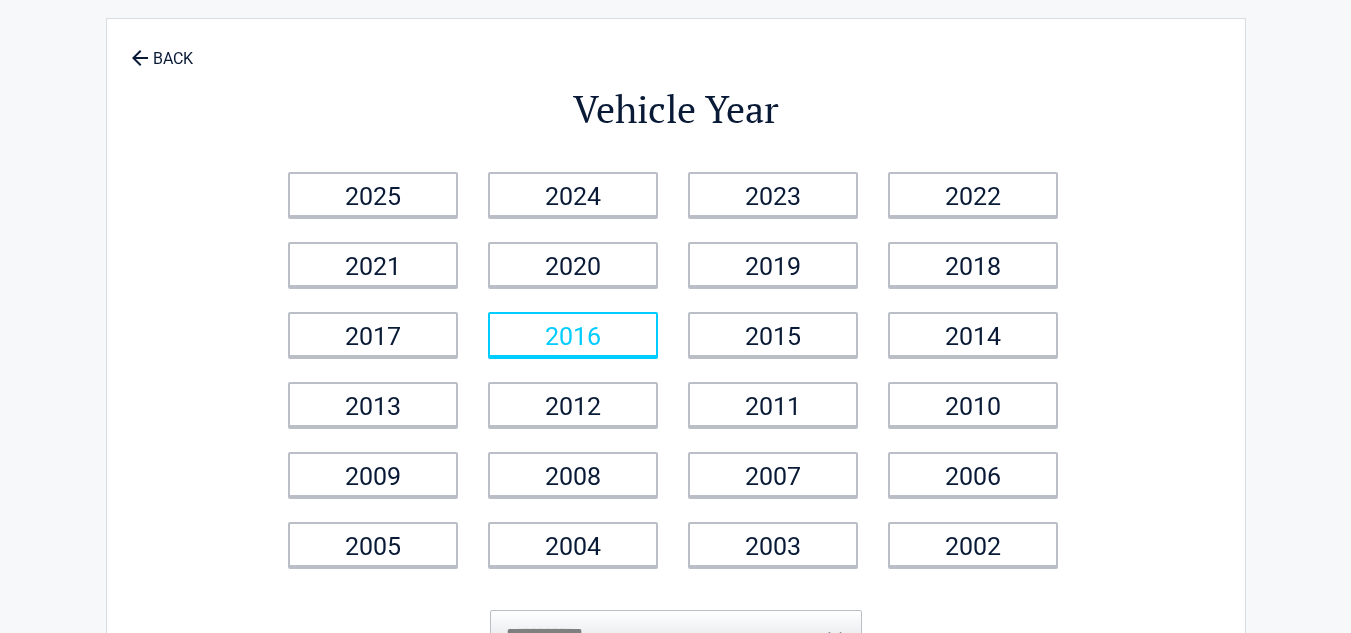 scroll, scrollTop: 0, scrollLeft: 0, axis: both 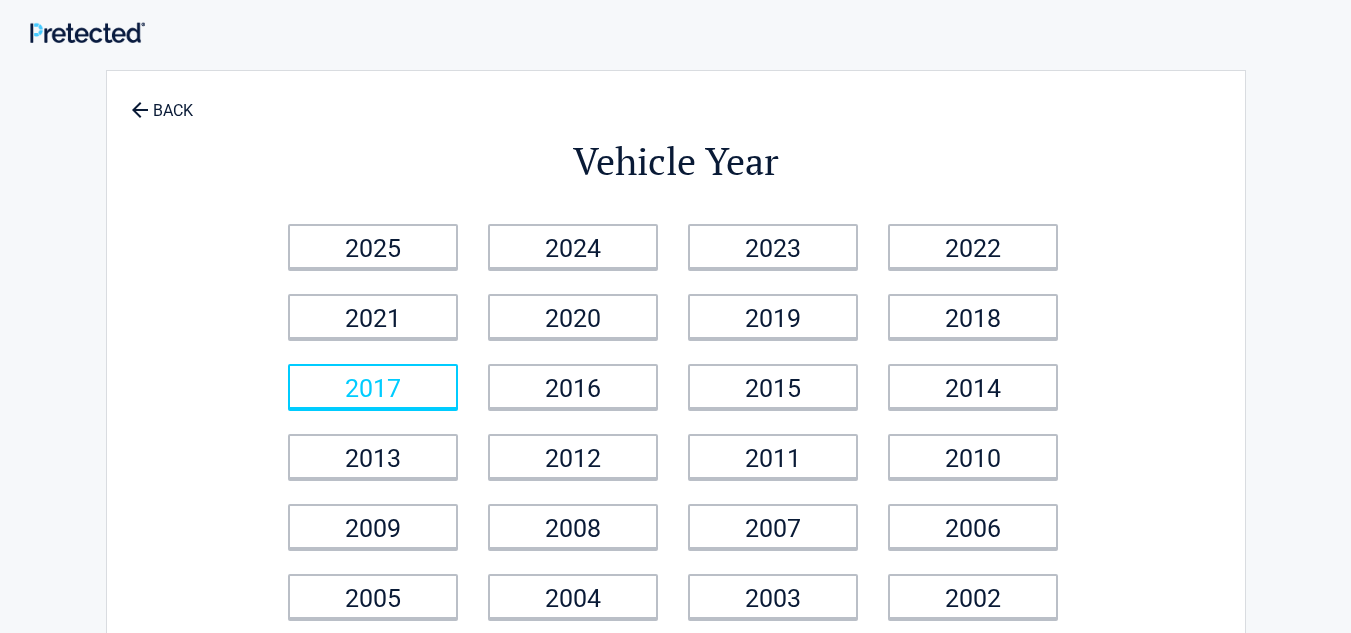 click on "2017" at bounding box center (373, 386) 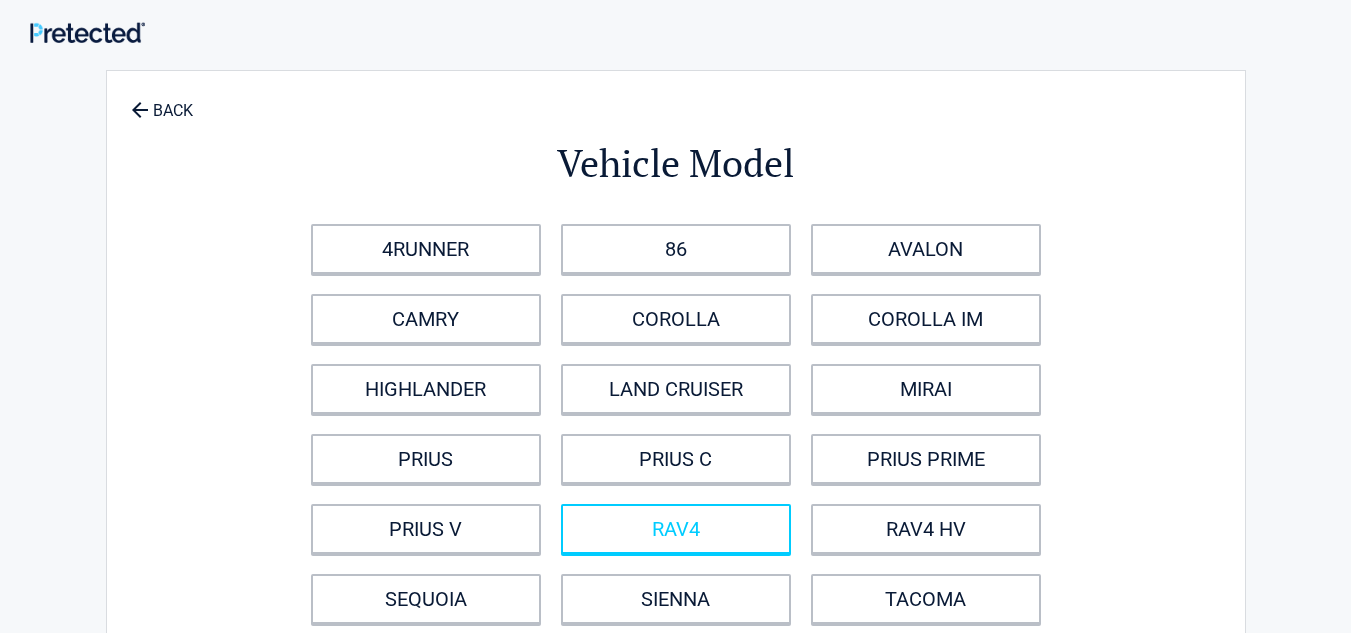 click on "RAV4" at bounding box center [676, 529] 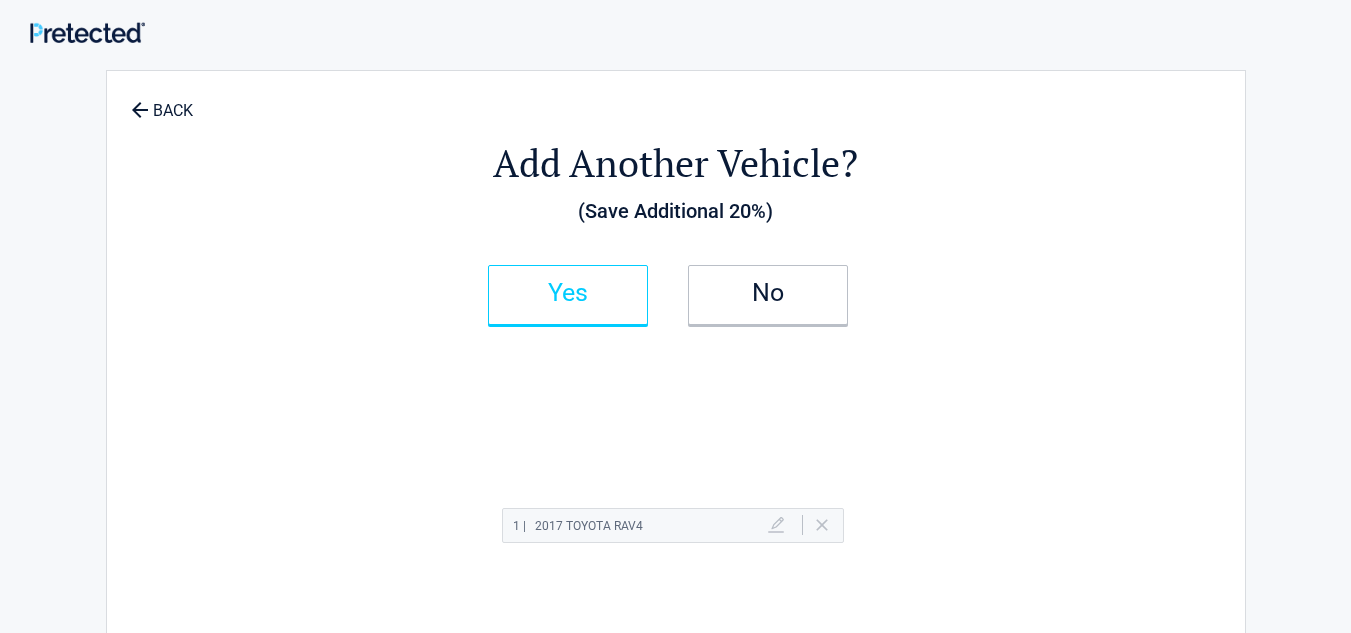 click on "Yes" at bounding box center (568, 295) 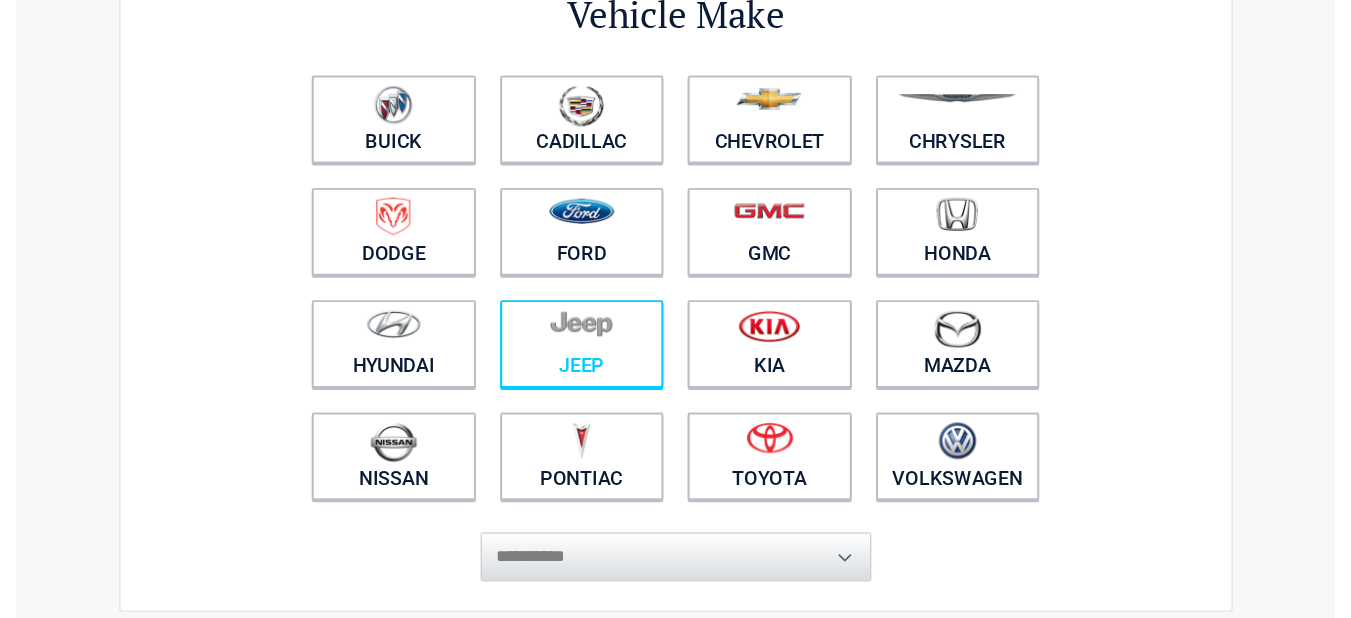 scroll, scrollTop: 200, scrollLeft: 0, axis: vertical 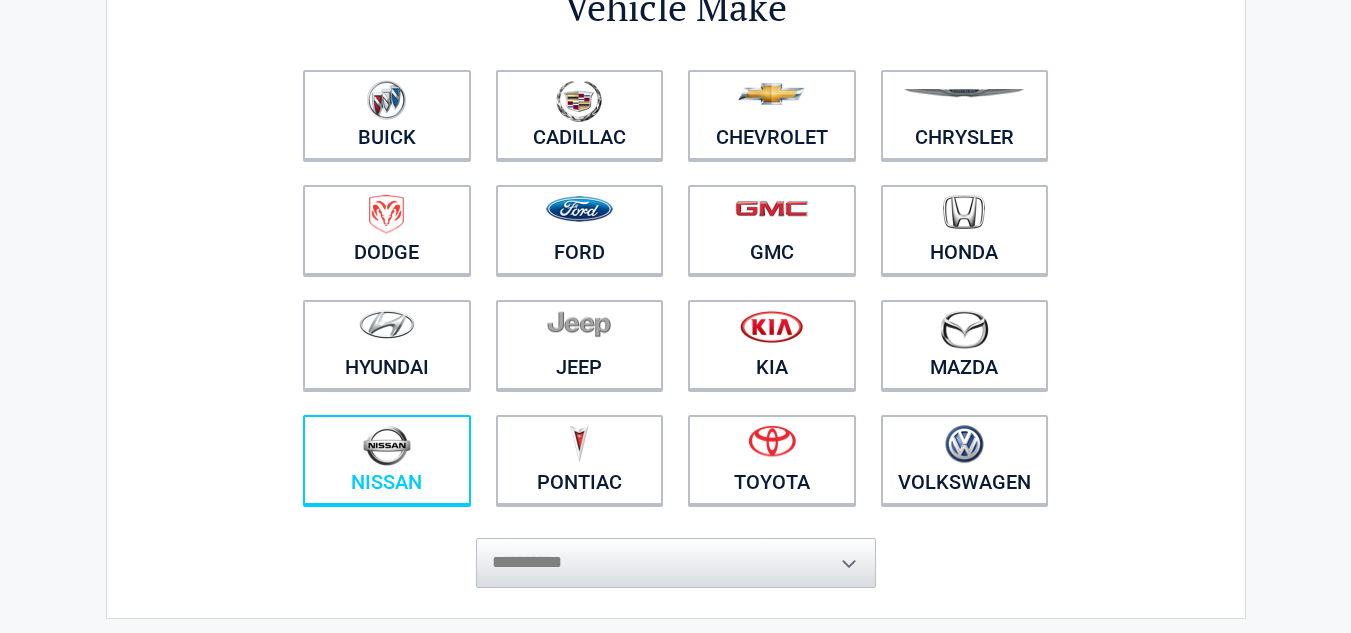 click at bounding box center (387, 447) 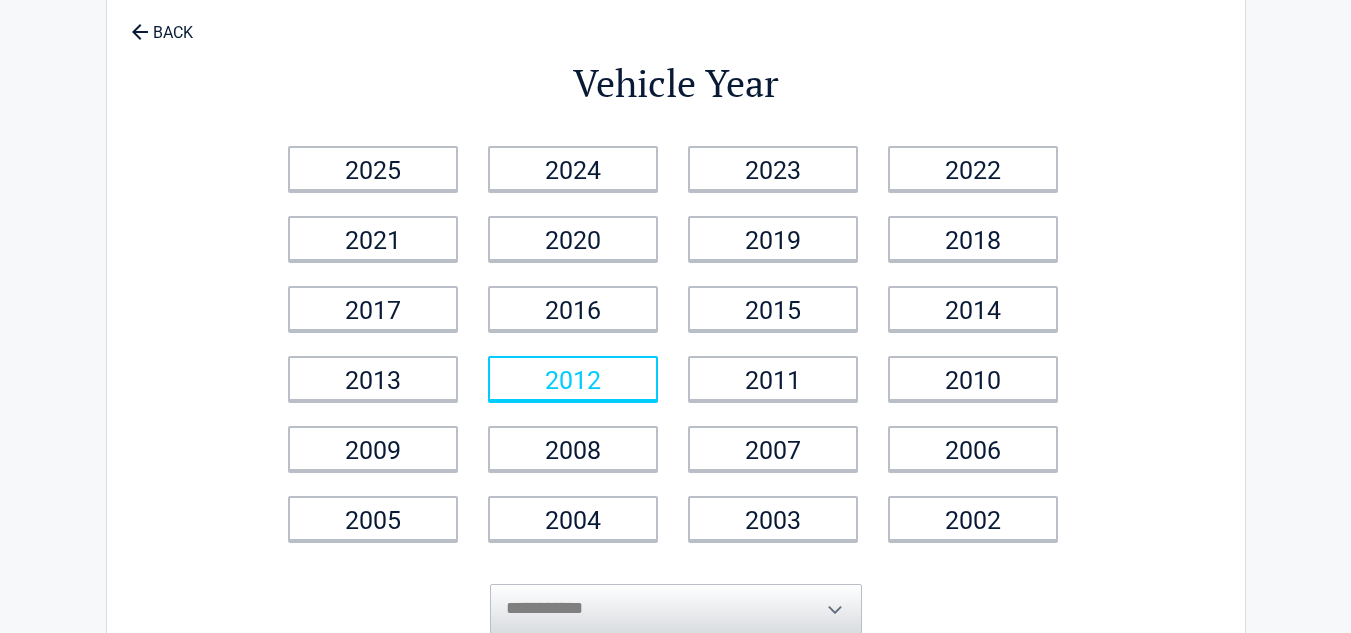 scroll, scrollTop: 0, scrollLeft: 0, axis: both 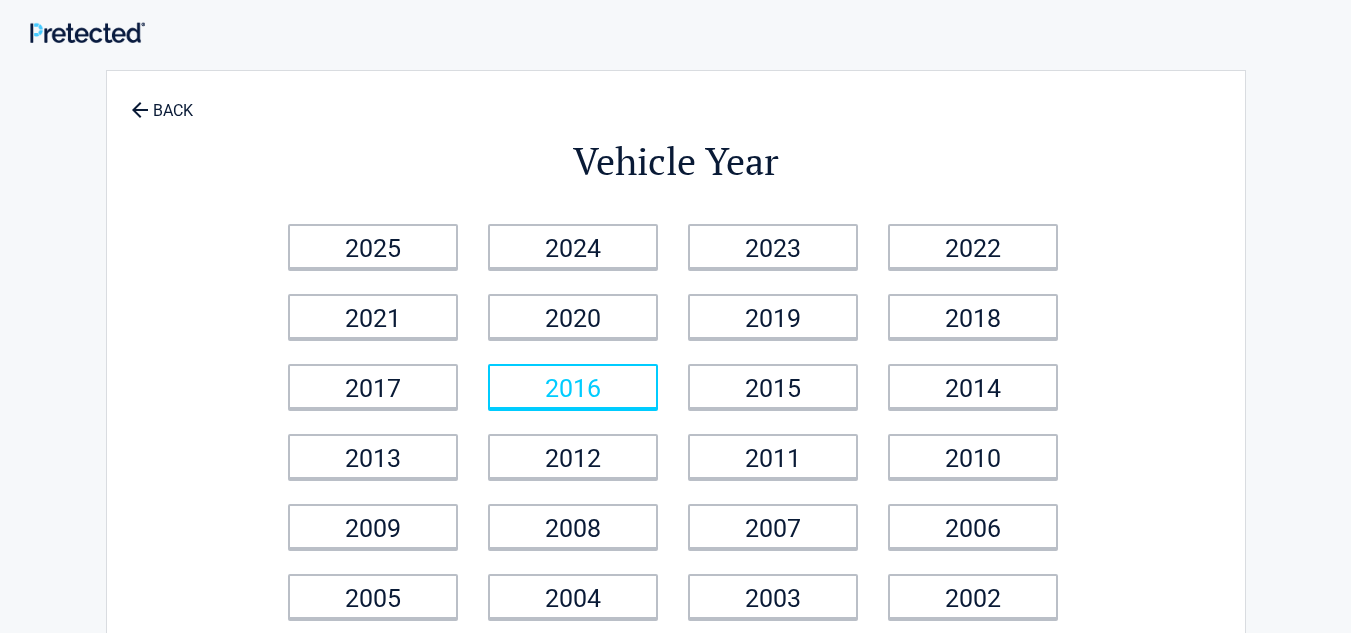 click on "2016" at bounding box center (573, 386) 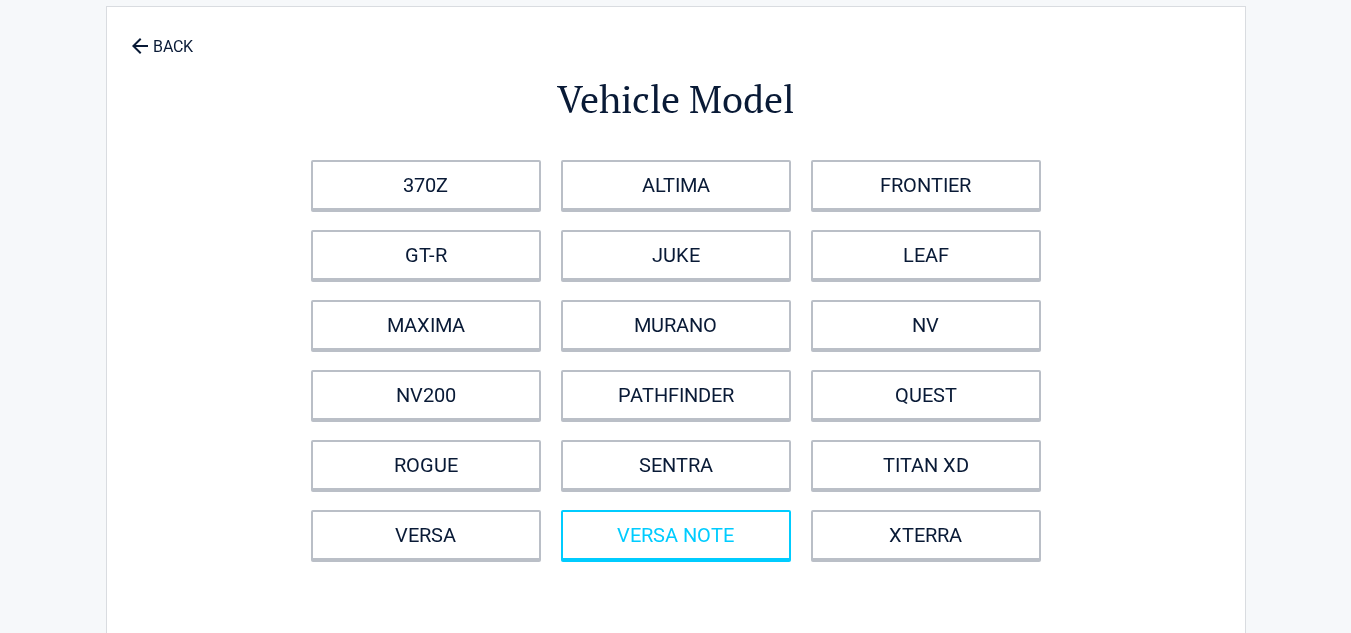 scroll, scrollTop: 200, scrollLeft: 0, axis: vertical 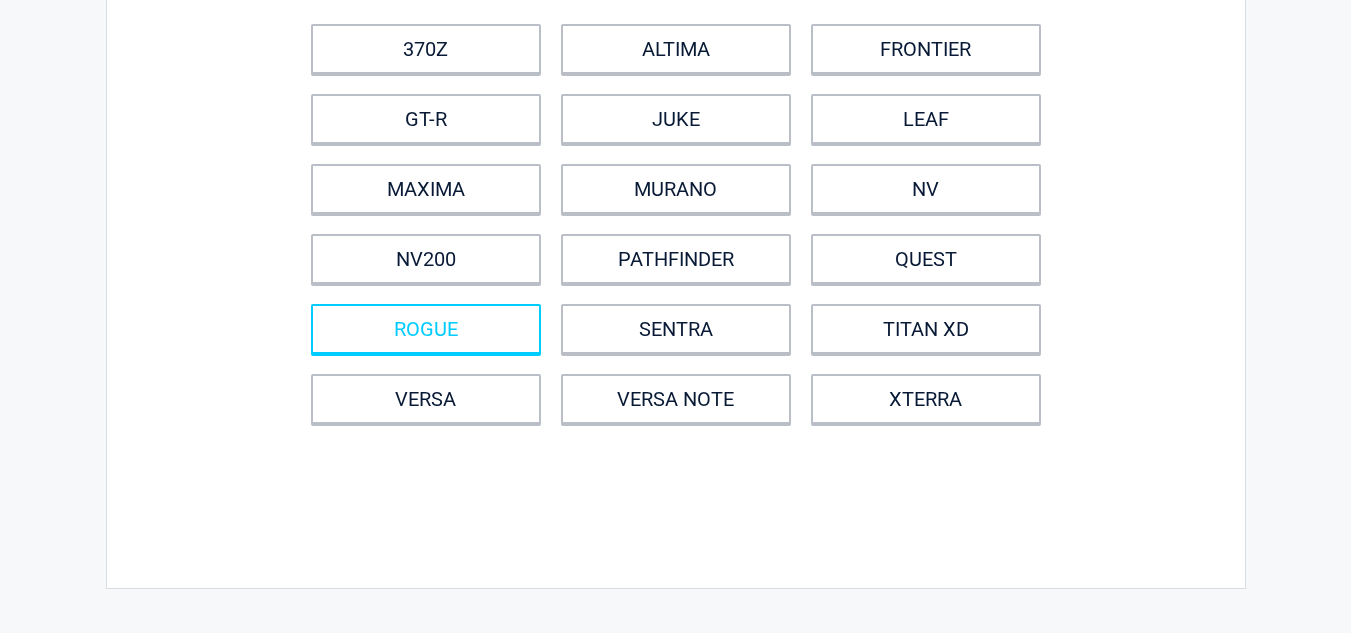 click on "ROGUE" at bounding box center (426, 329) 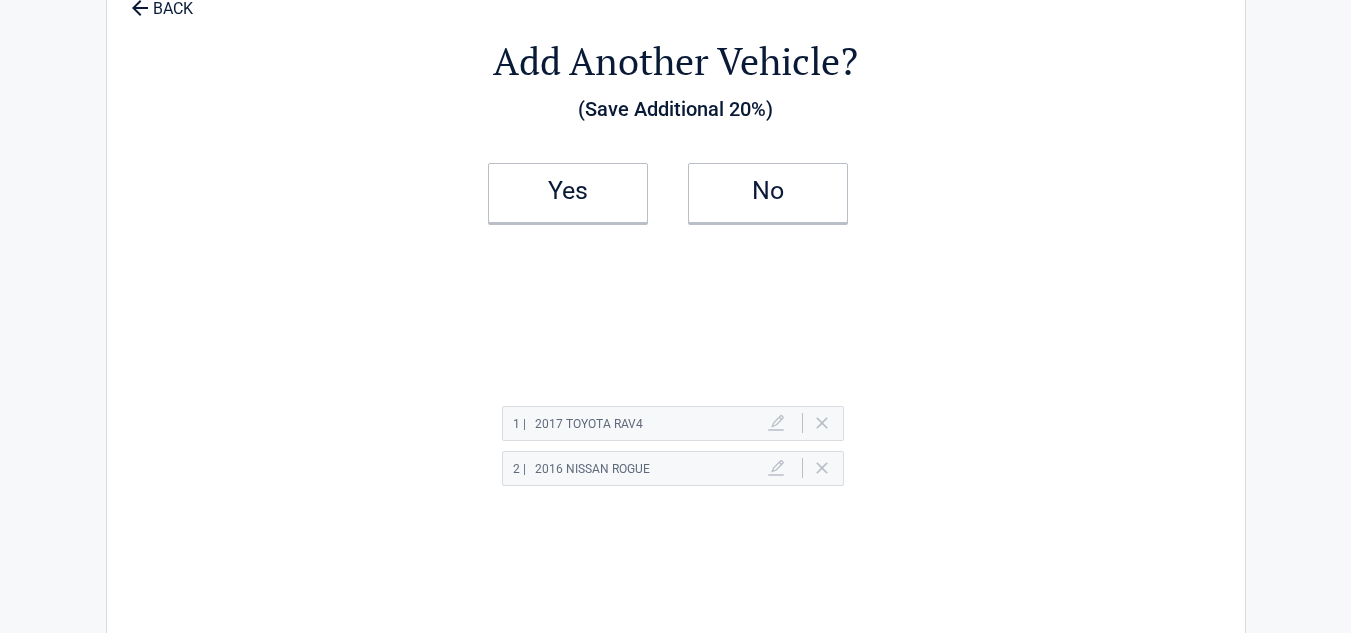 scroll, scrollTop: 0, scrollLeft: 0, axis: both 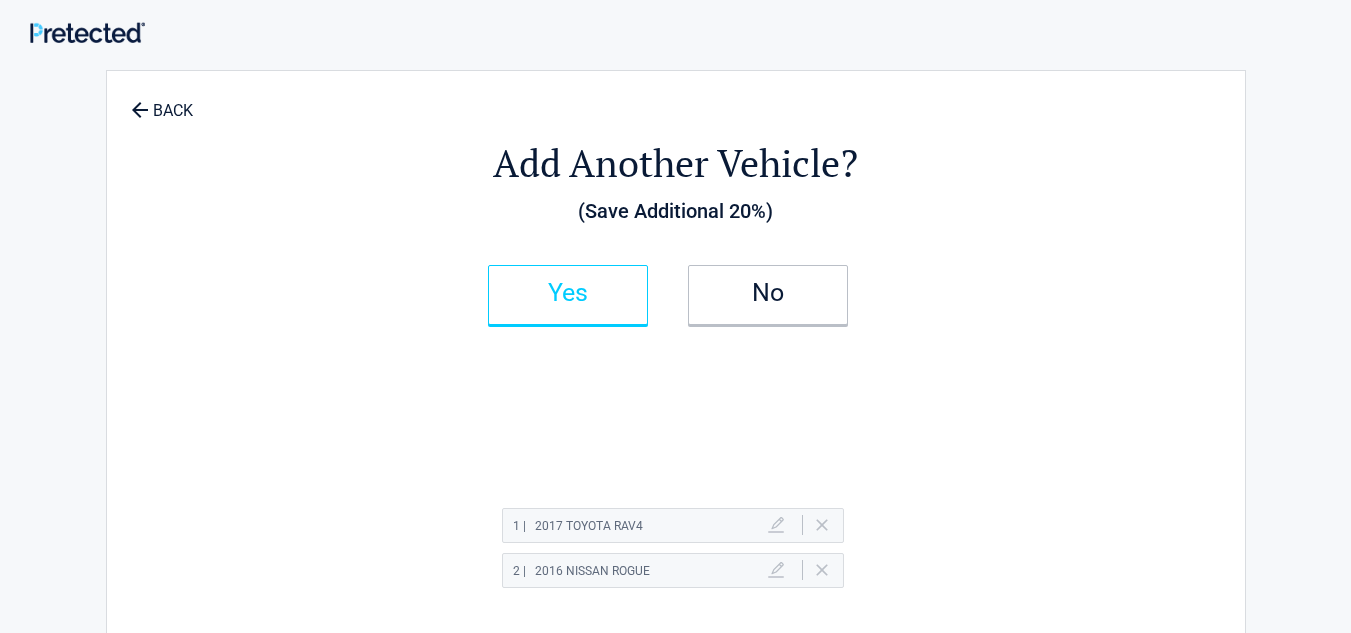 click on "Yes" at bounding box center (568, 293) 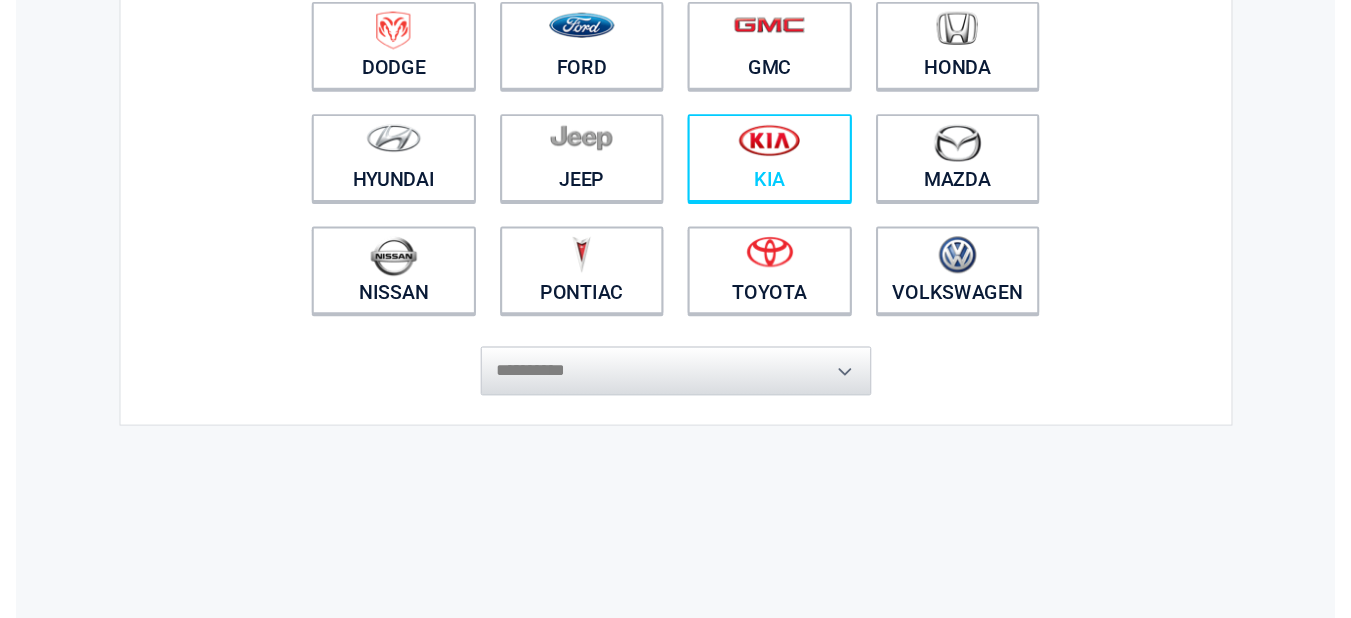 scroll, scrollTop: 400, scrollLeft: 0, axis: vertical 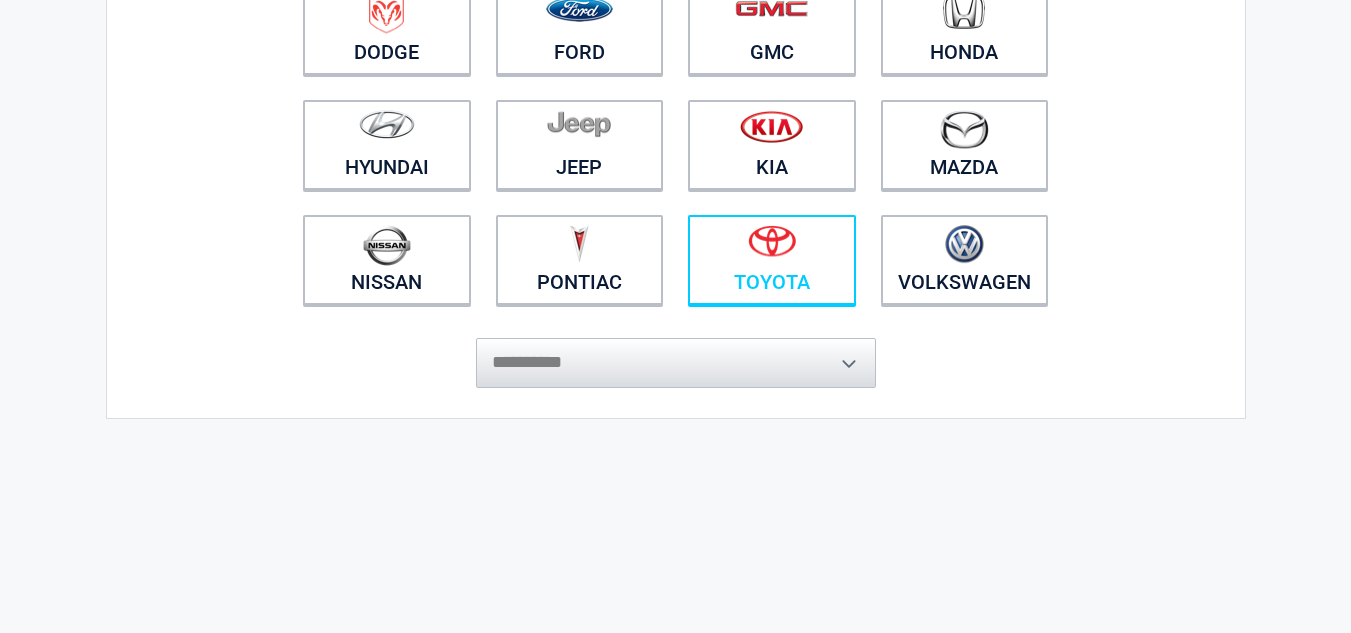 click at bounding box center (772, 241) 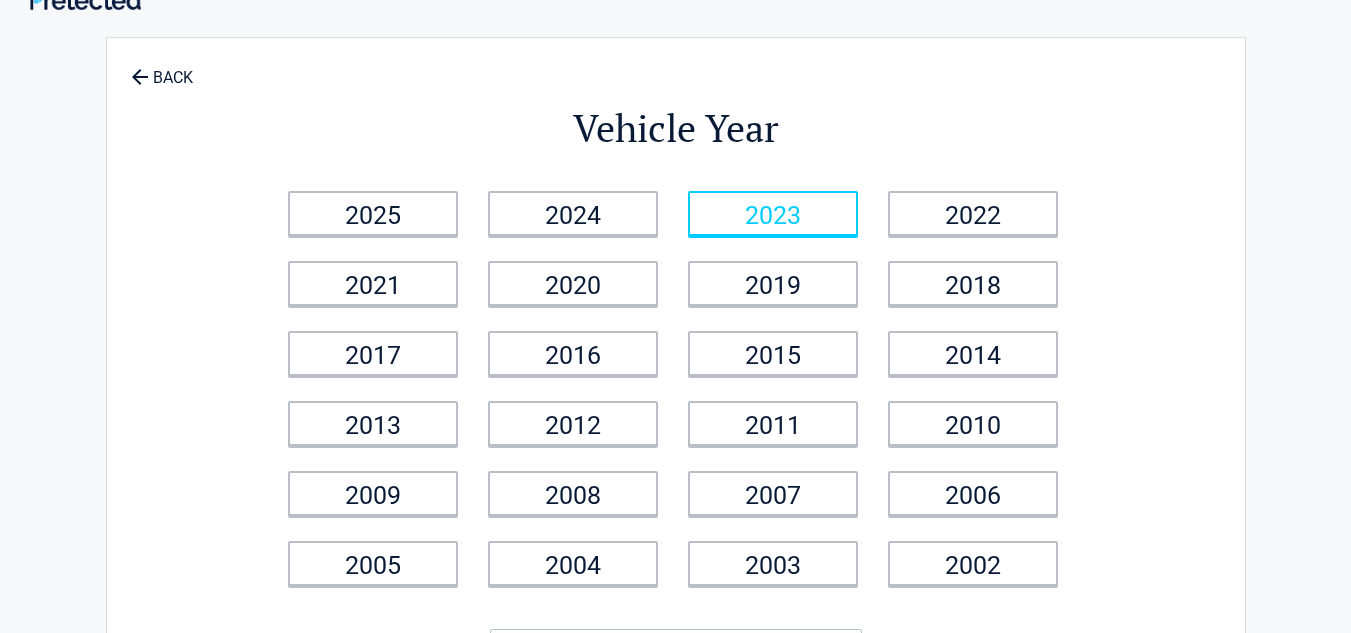 scroll, scrollTop: 0, scrollLeft: 0, axis: both 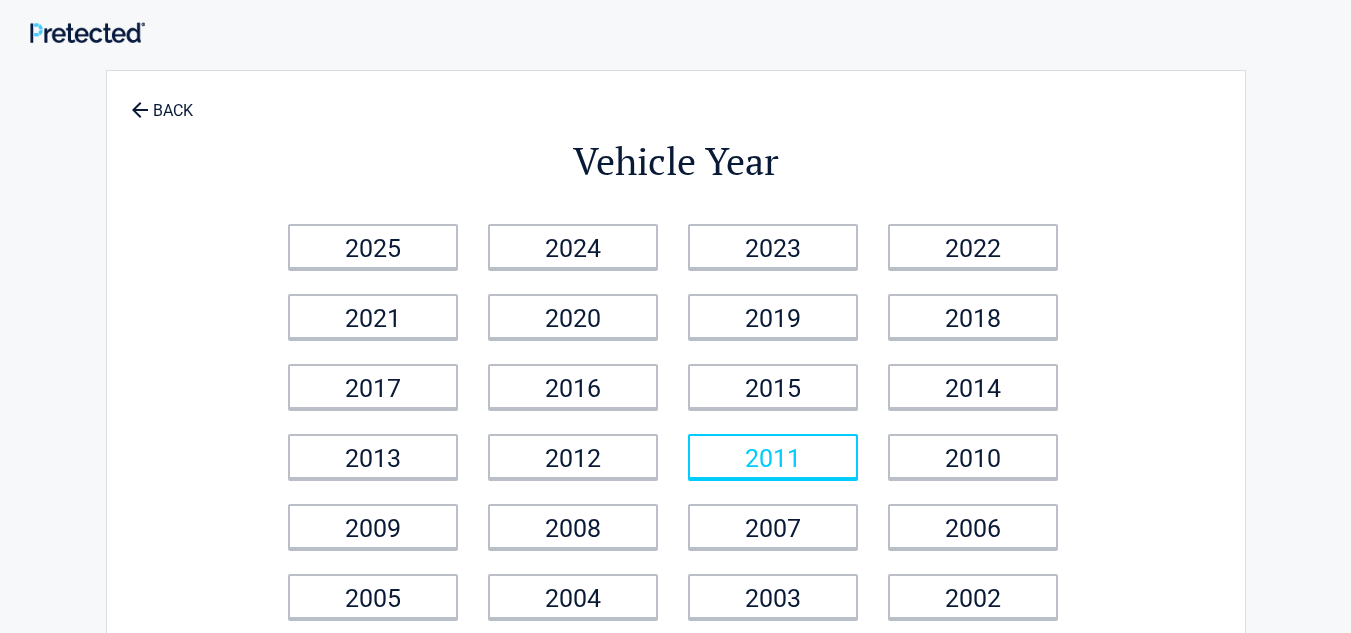 click on "2011" at bounding box center (773, 456) 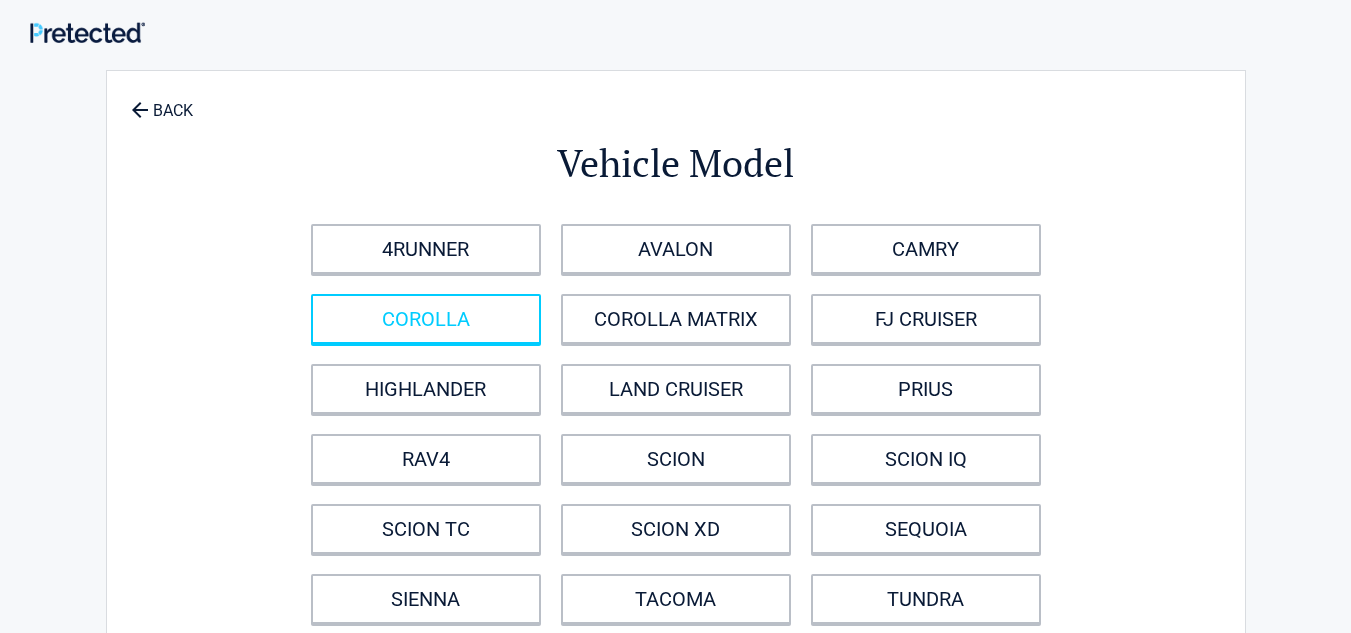 click on "COROLLA" at bounding box center (426, 319) 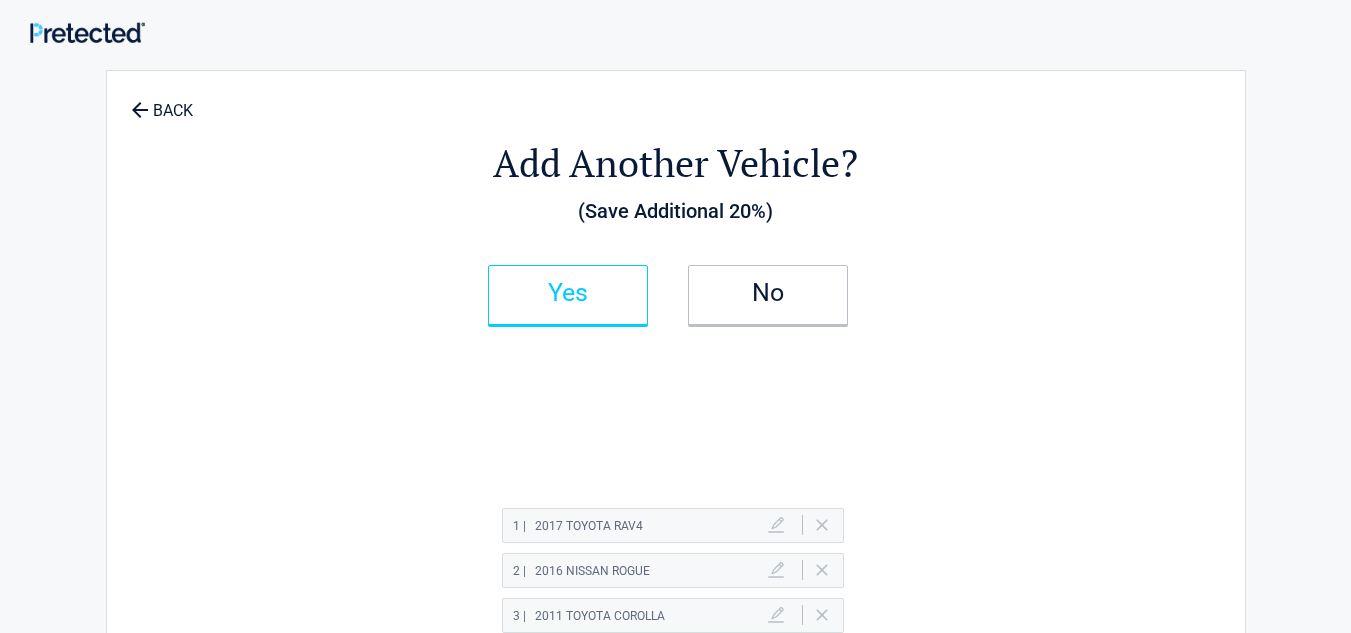 click on "Yes" at bounding box center [568, 295] 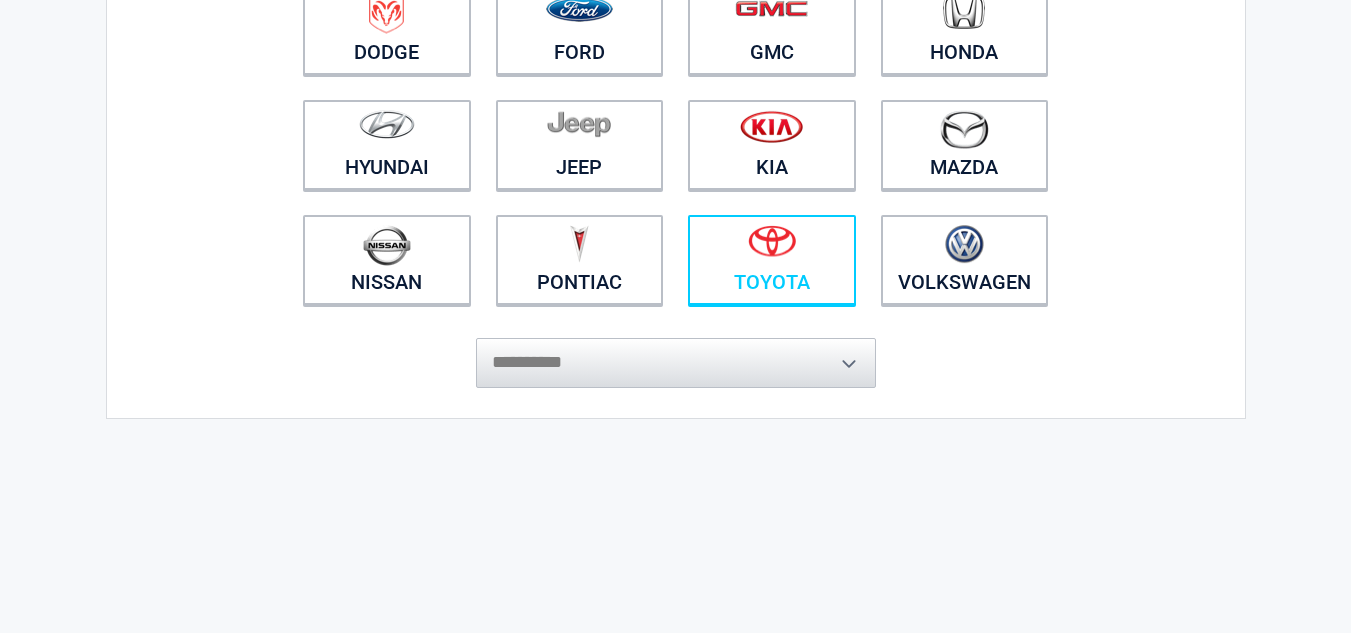 click at bounding box center (772, 247) 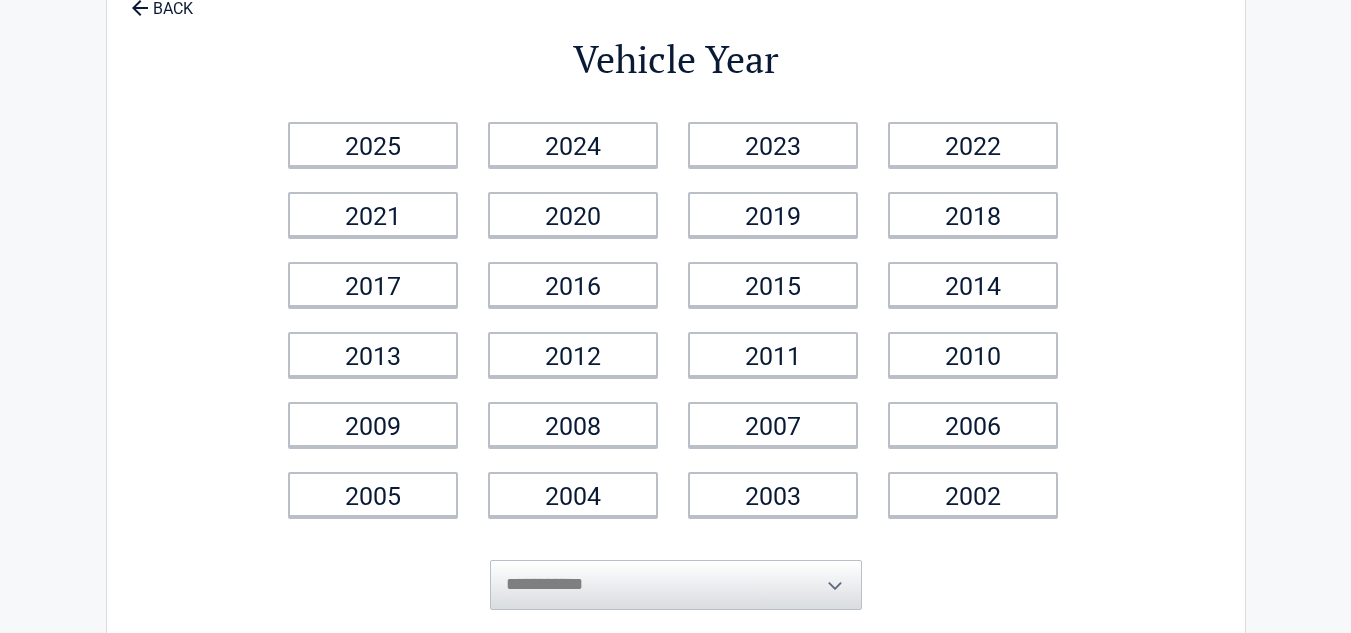 scroll, scrollTop: 0, scrollLeft: 0, axis: both 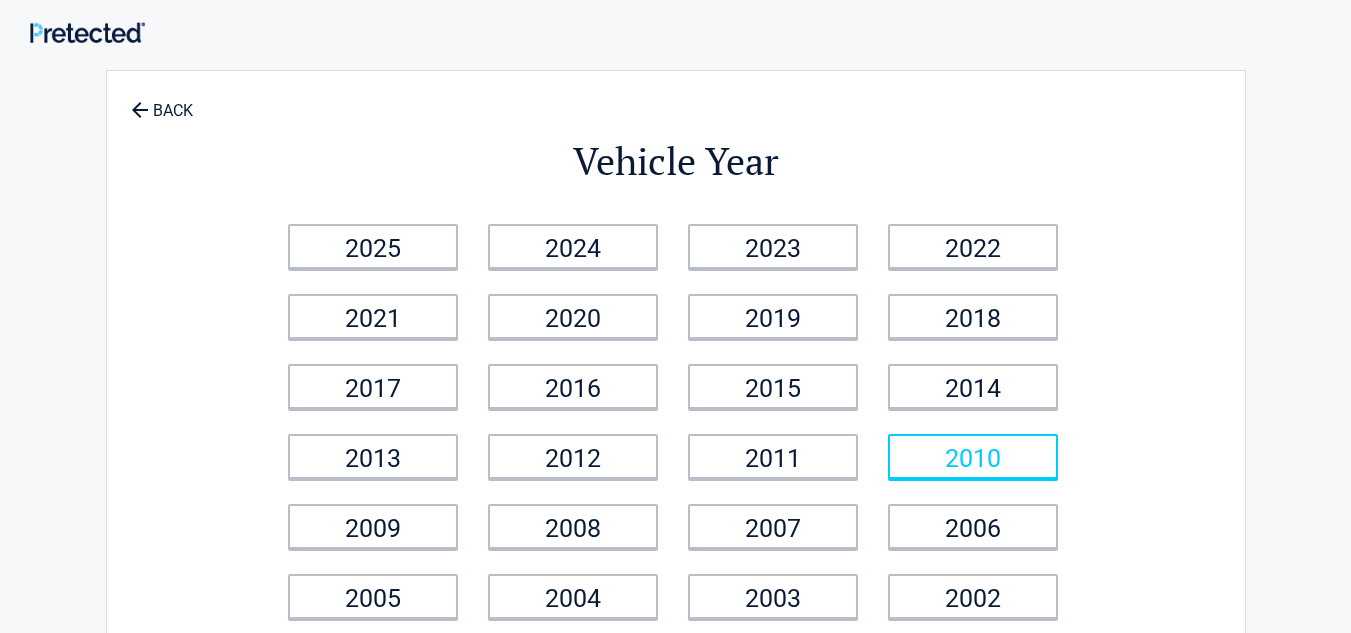 click on "2010" at bounding box center (973, 456) 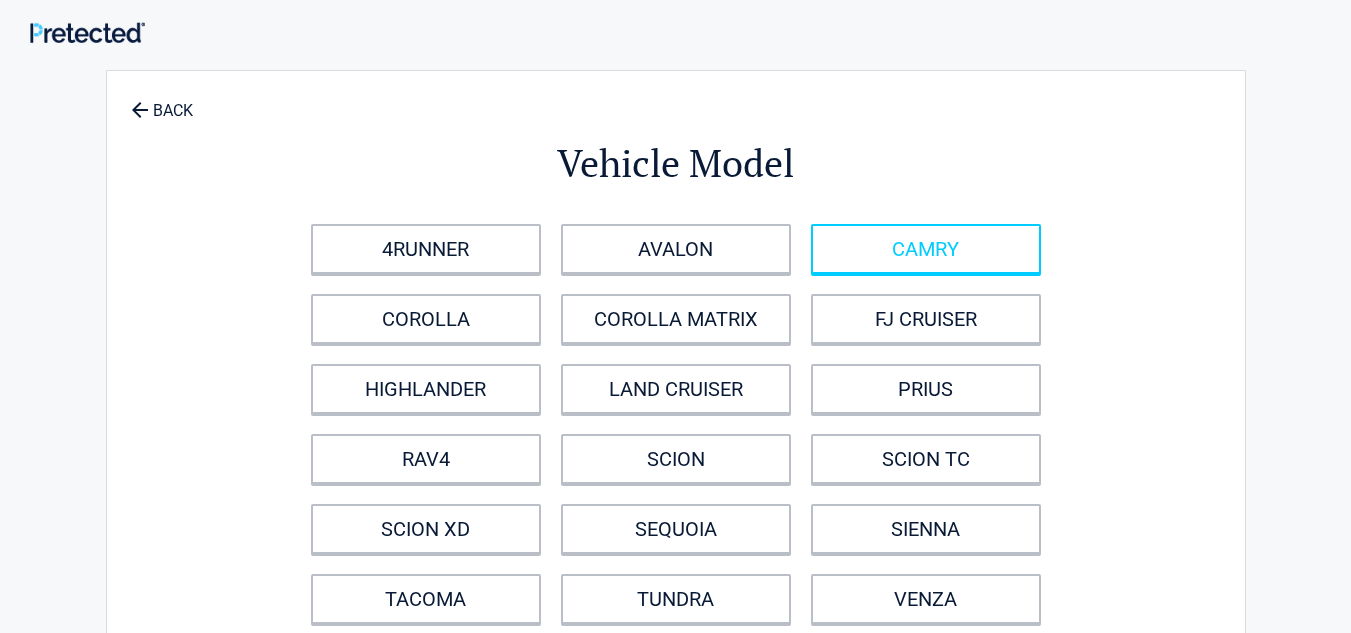 click on "CAMRY" at bounding box center (926, 249) 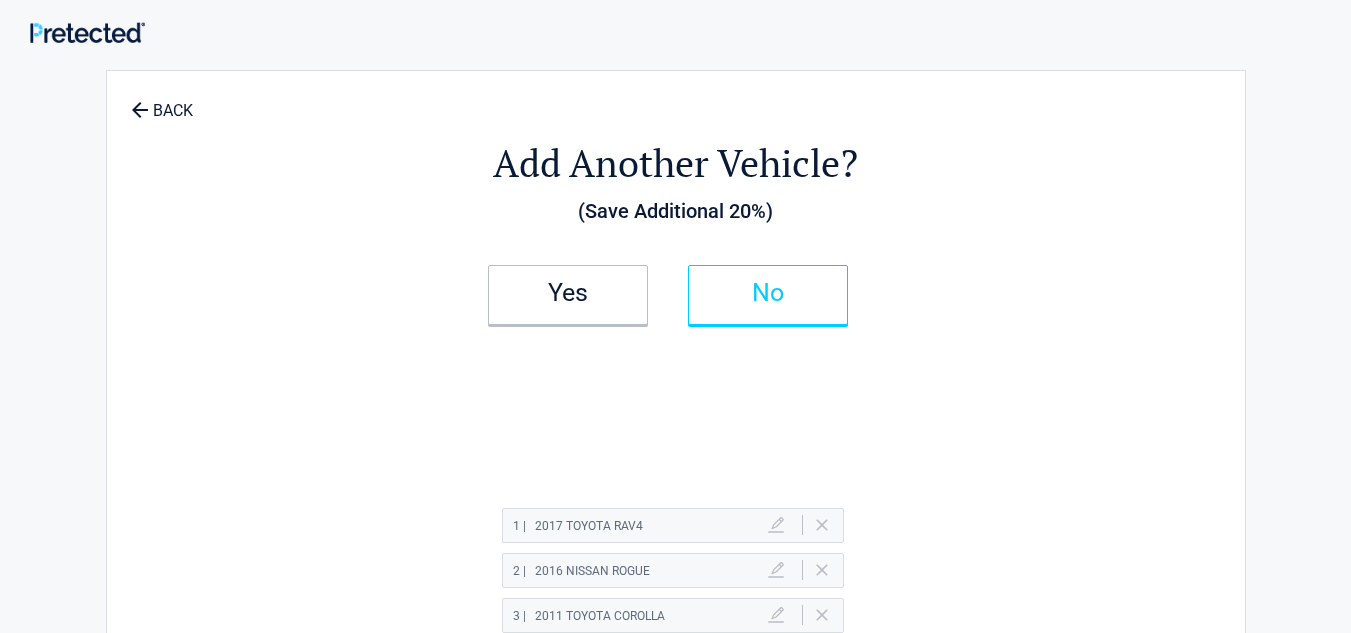 click on "No" at bounding box center (768, 293) 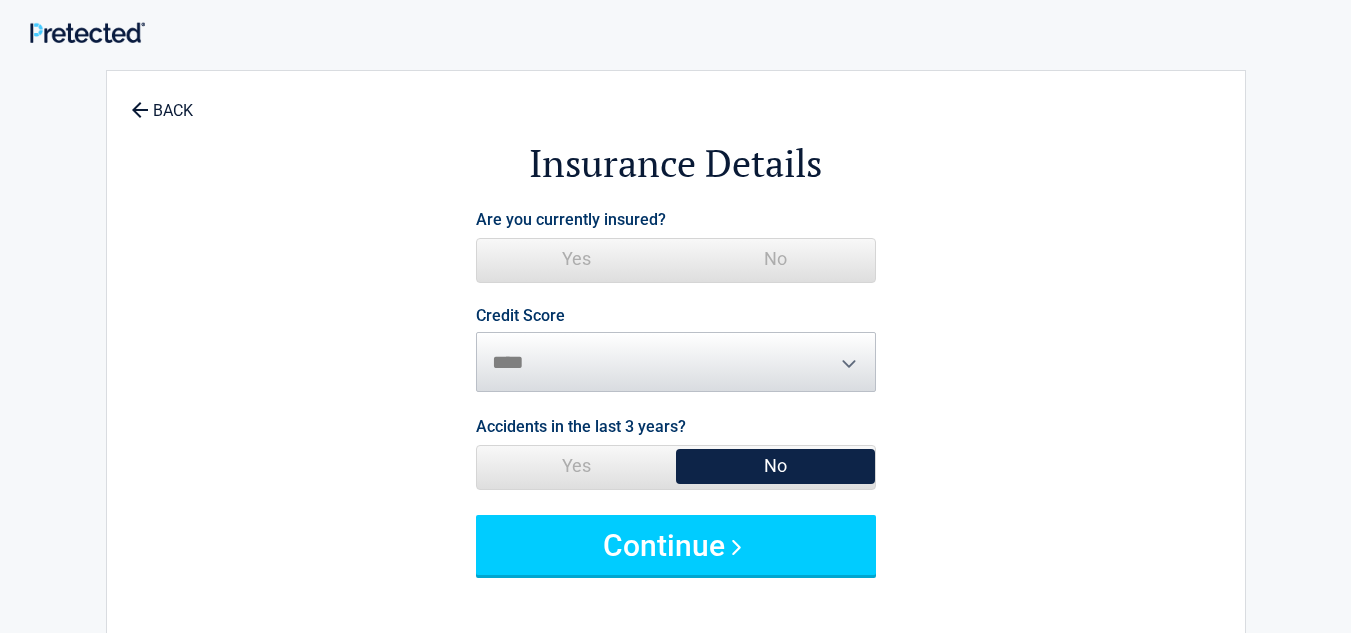 click on "Yes" at bounding box center [576, 259] 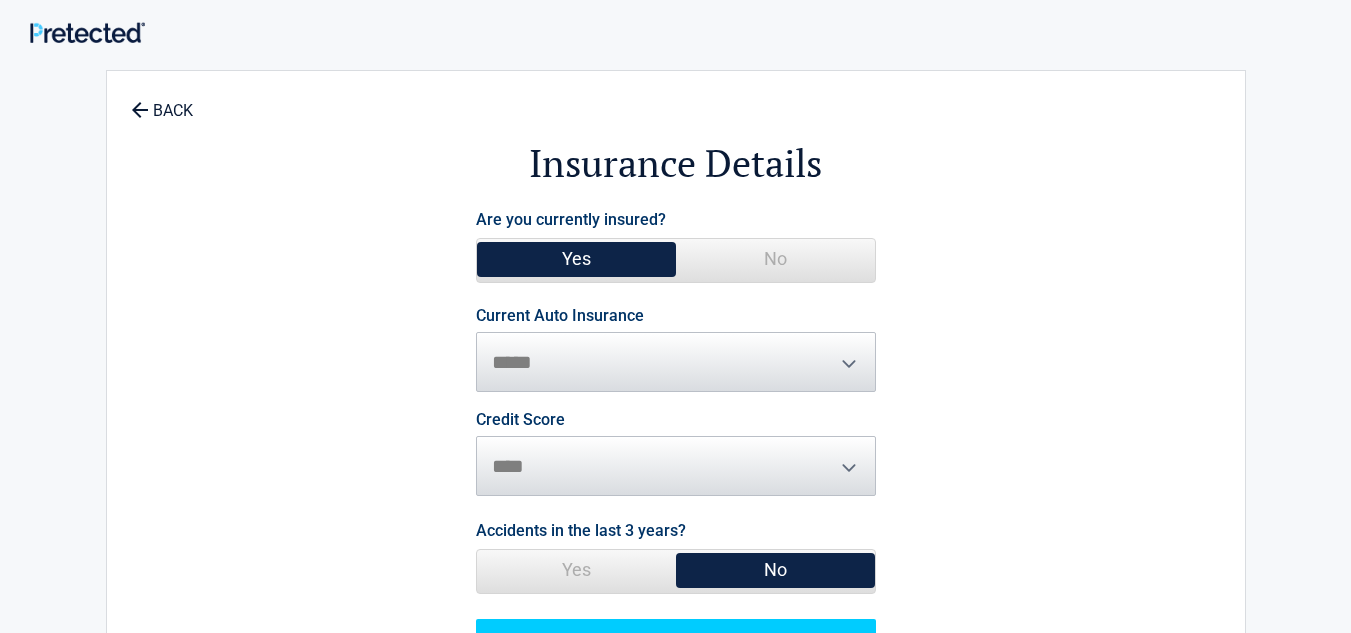 click on "**********" at bounding box center (676, 350) 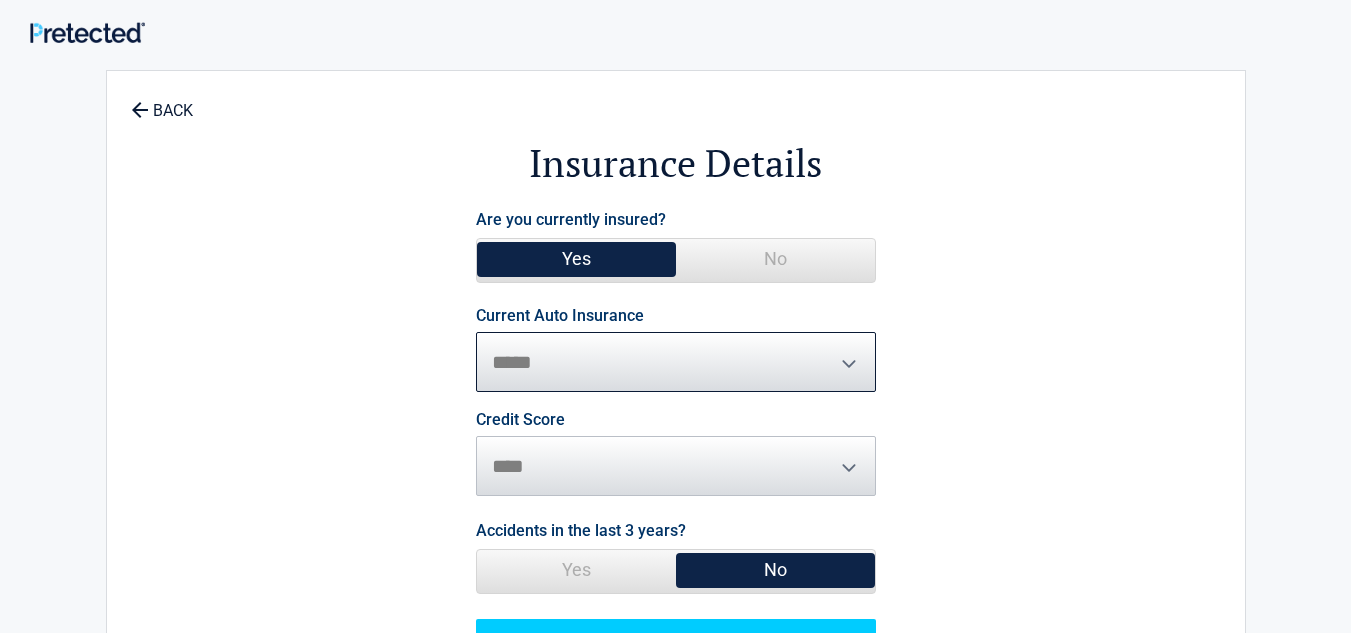 click on "**********" at bounding box center (676, 362) 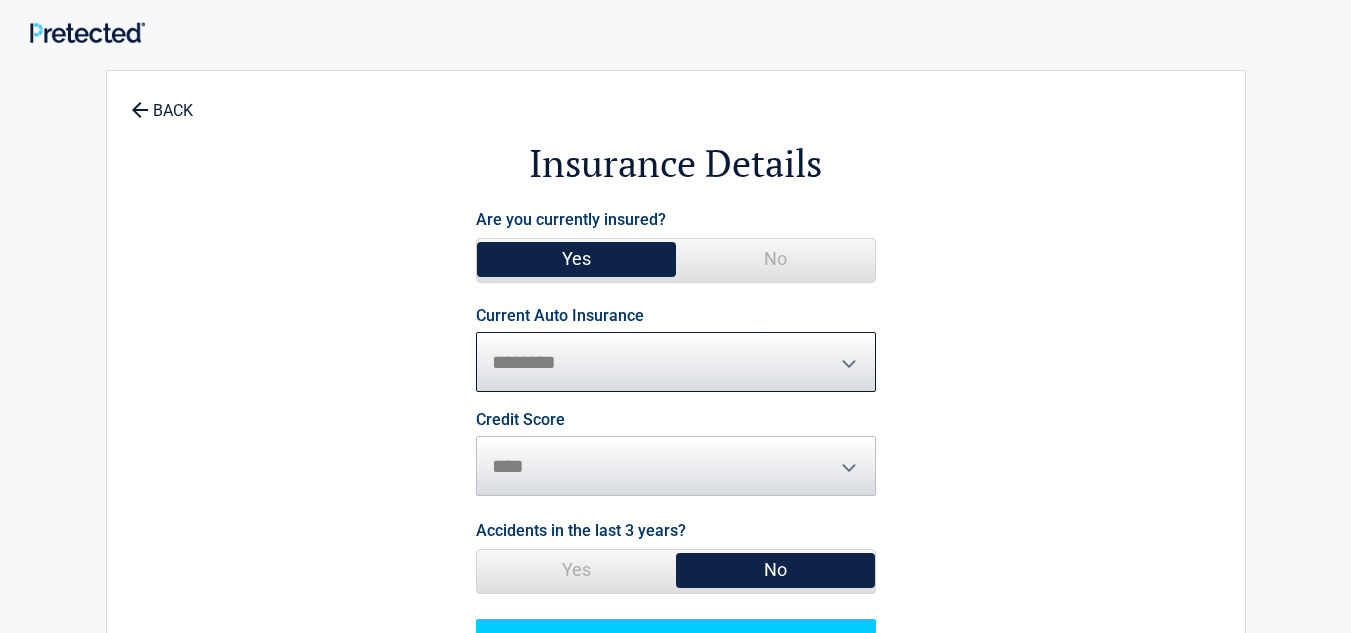 click on "**********" at bounding box center [676, 362] 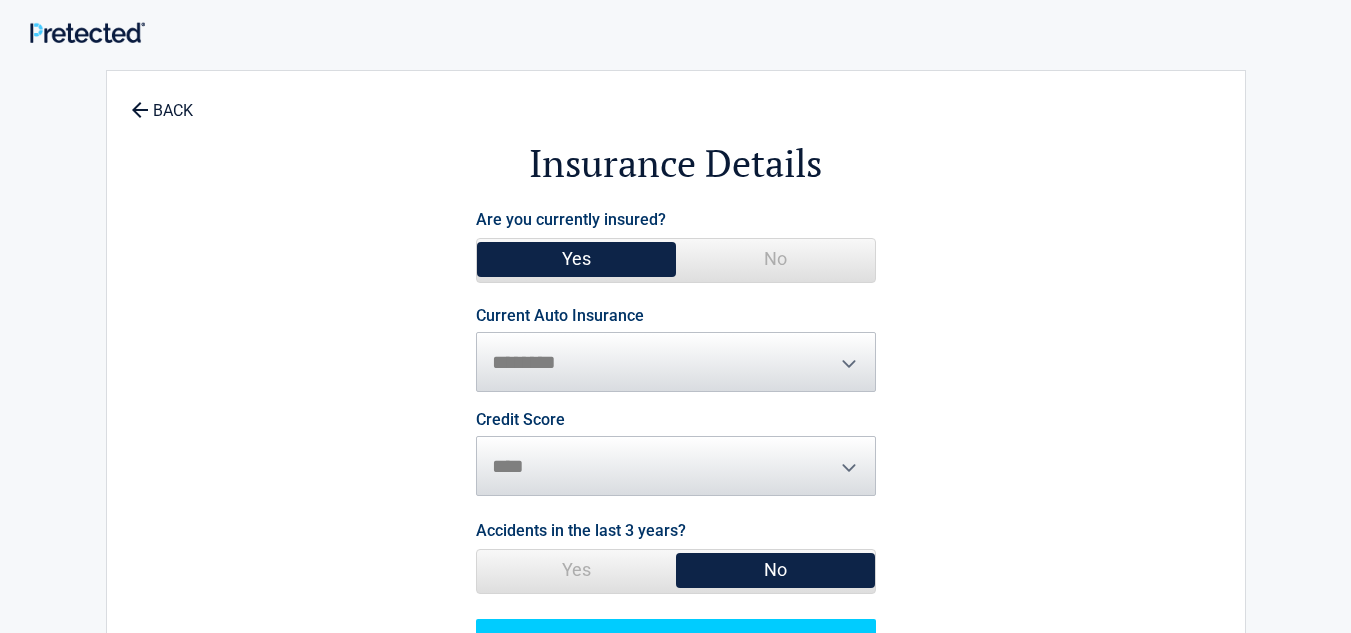 click on "Credit Score
*********
****
*******
****" at bounding box center (676, 454) 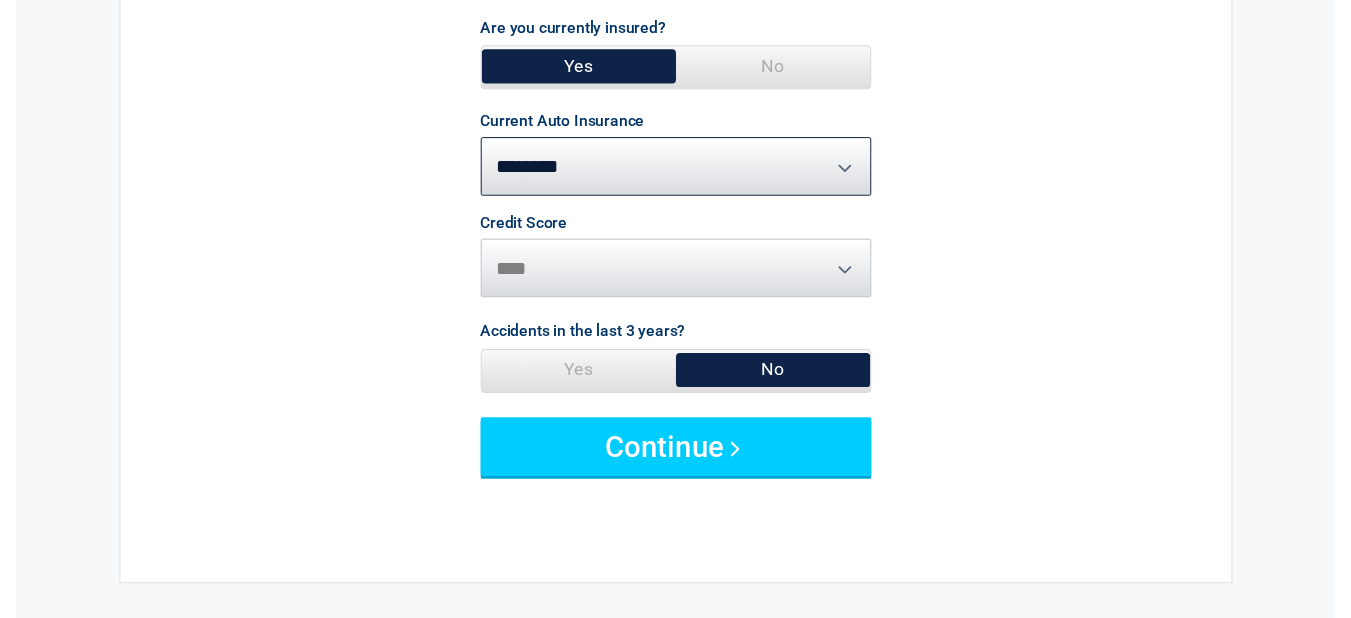 scroll, scrollTop: 200, scrollLeft: 0, axis: vertical 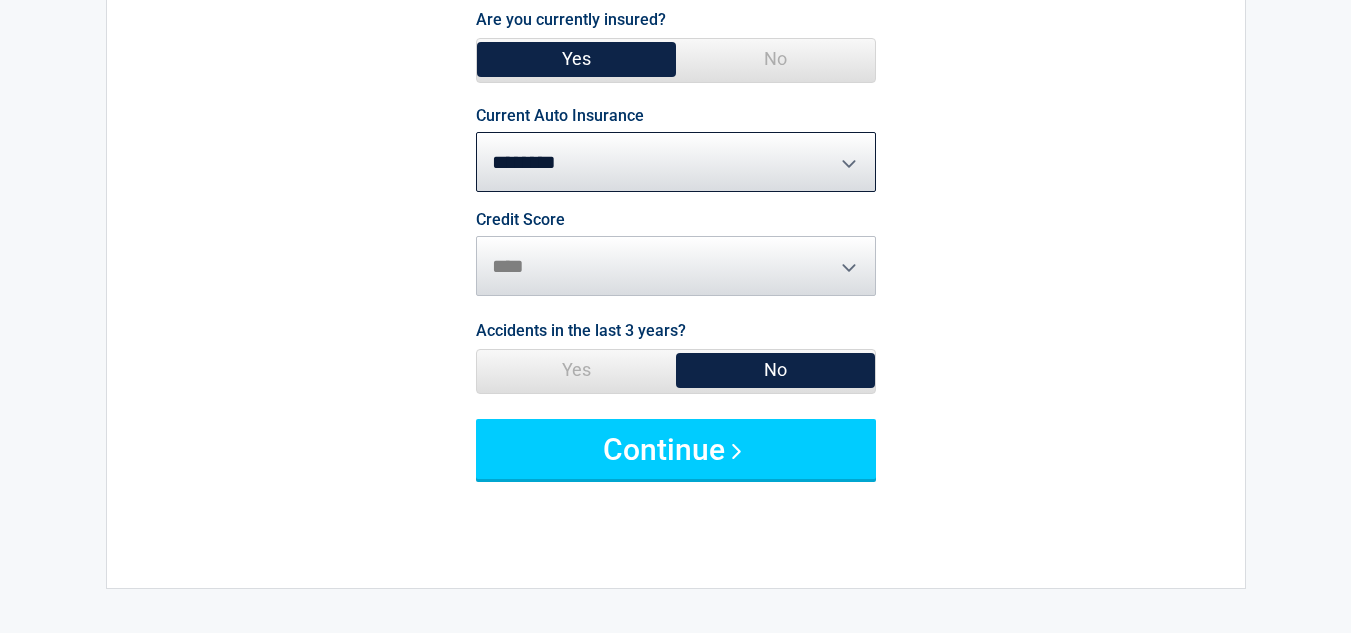 click on "No" at bounding box center [775, 370] 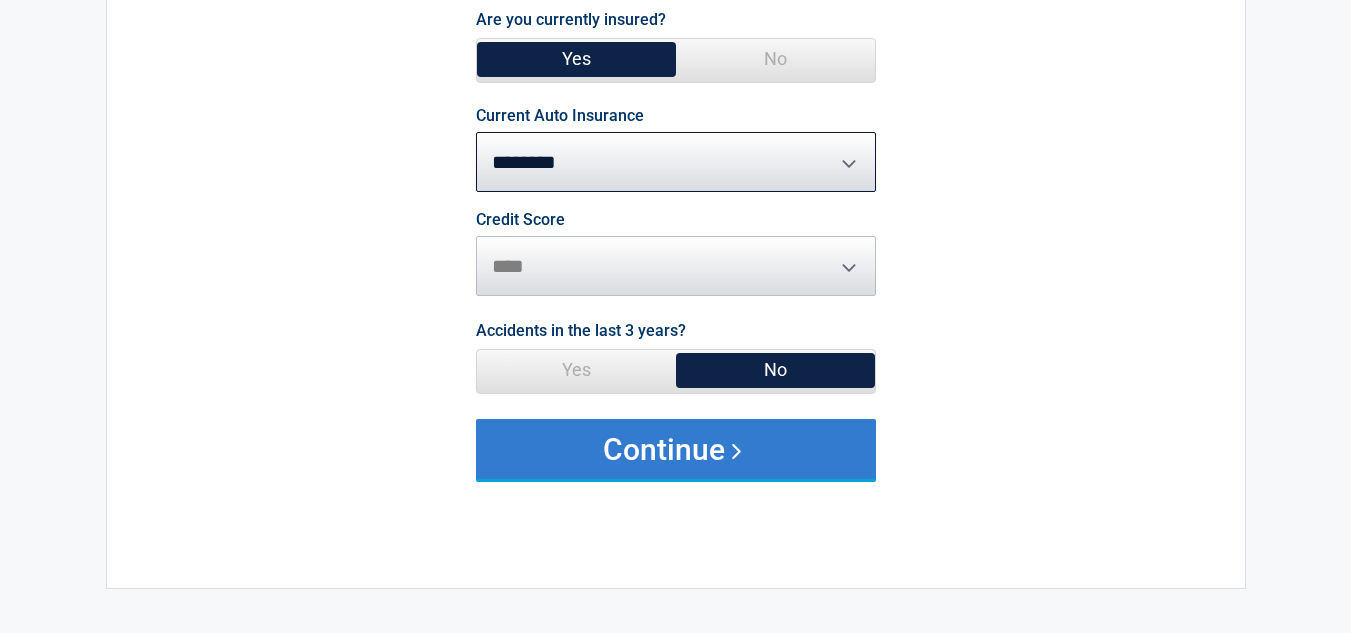 click on "Continue" at bounding box center [676, 449] 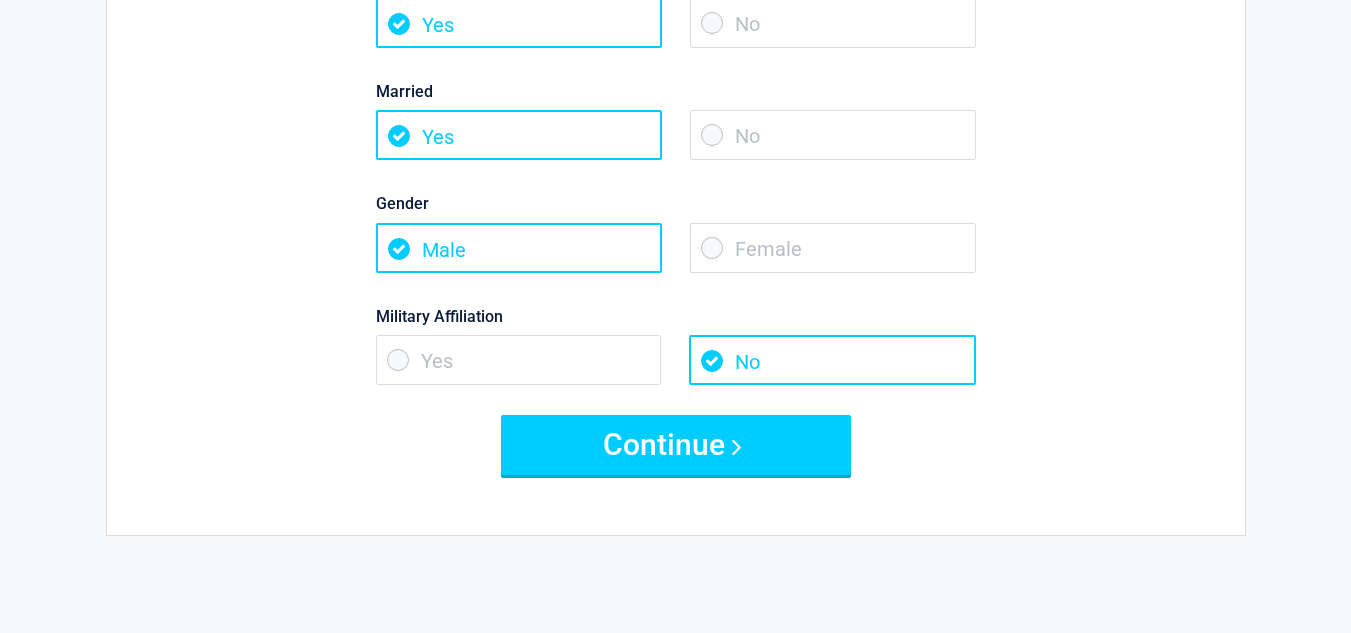 scroll, scrollTop: 300, scrollLeft: 0, axis: vertical 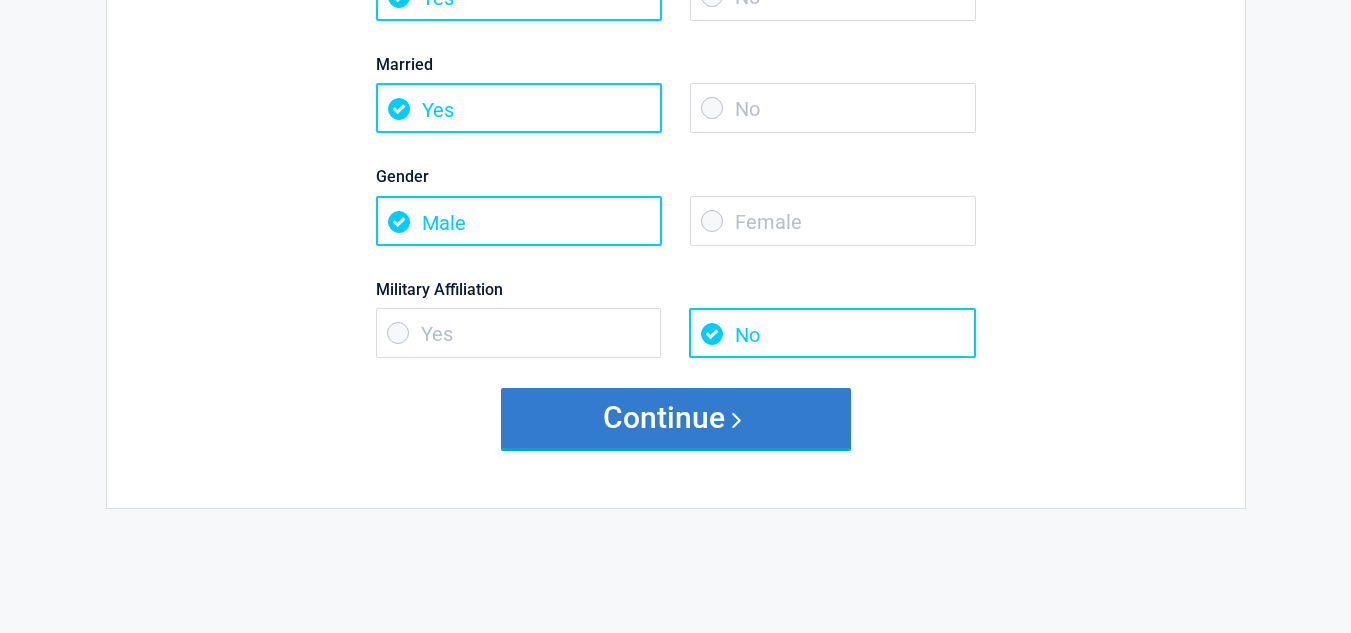 click on "Continue" at bounding box center [676, 418] 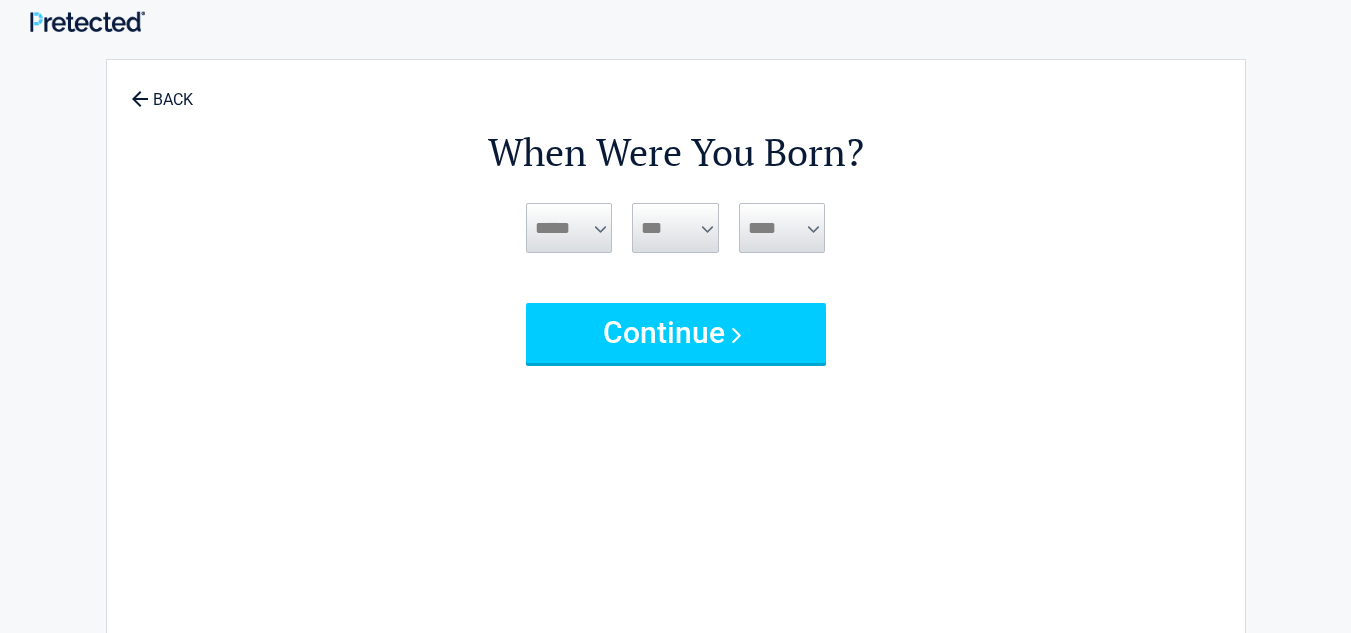 scroll, scrollTop: 0, scrollLeft: 0, axis: both 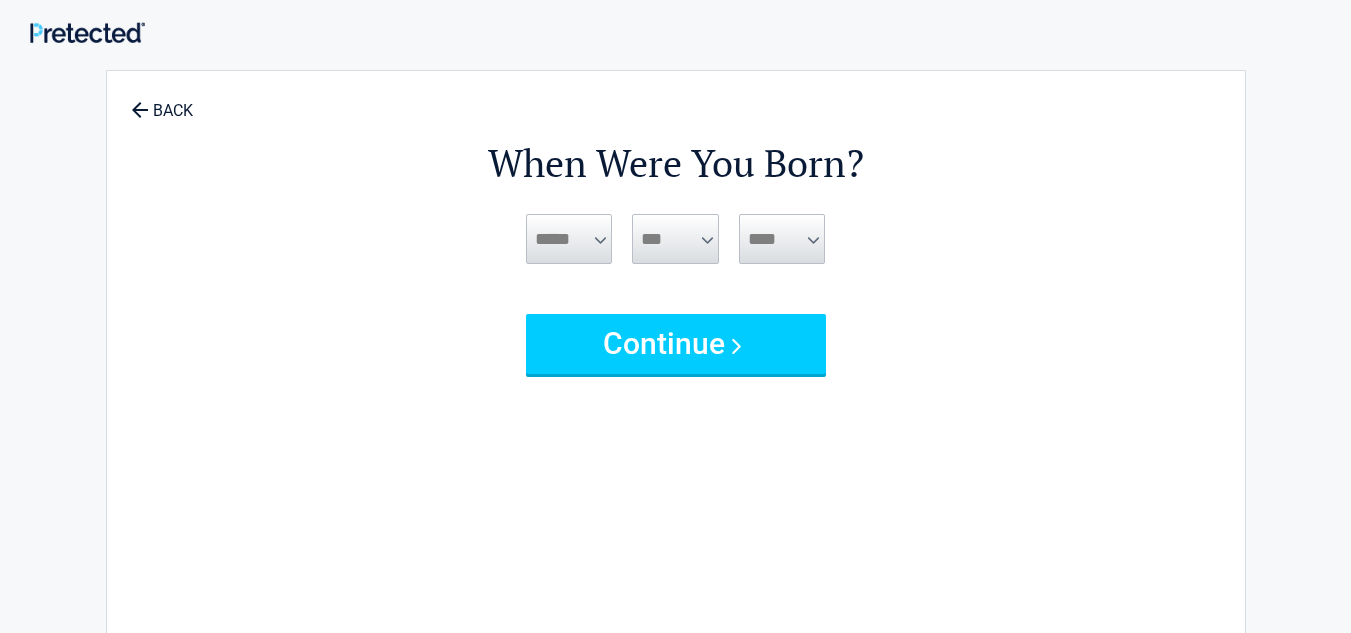 click on "*****
***
***
***
***
***
***
***
***
***
***
***
***" at bounding box center (569, 239) 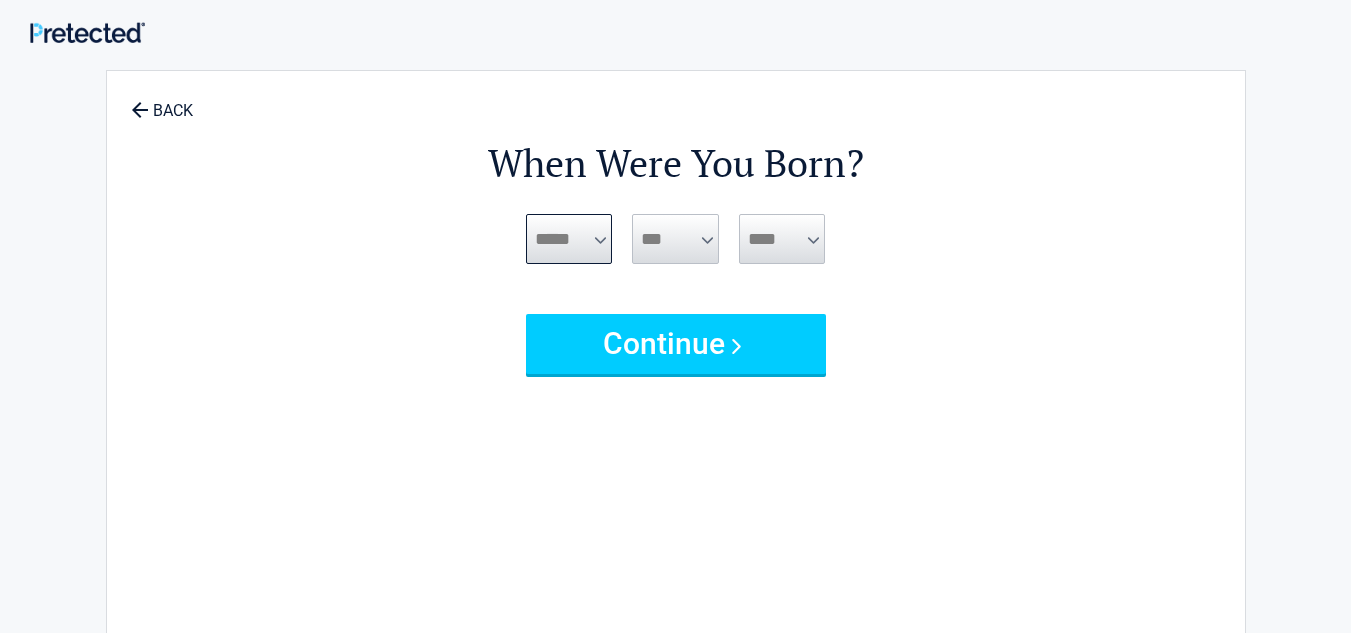 click on "*****
***
***
***
***
***
***
***
***
***
***
***
***" at bounding box center [569, 239] 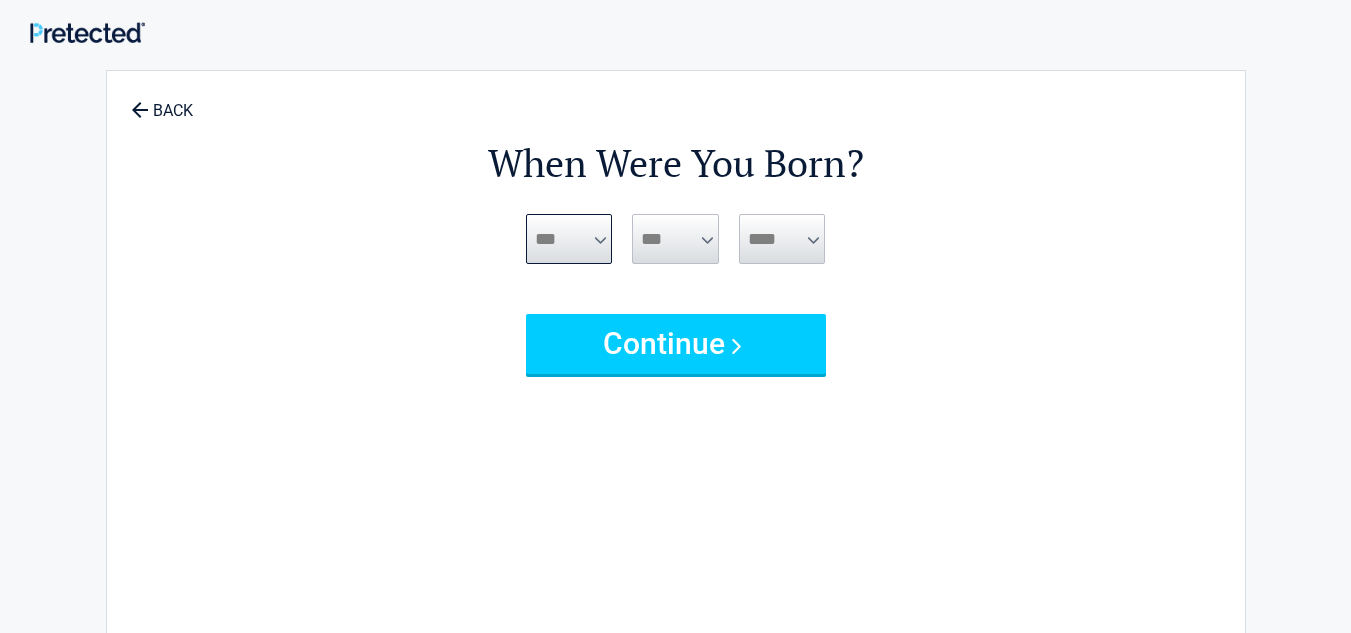 click on "*****
***
***
***
***
***
***
***
***
***
***
***
***" at bounding box center (569, 239) 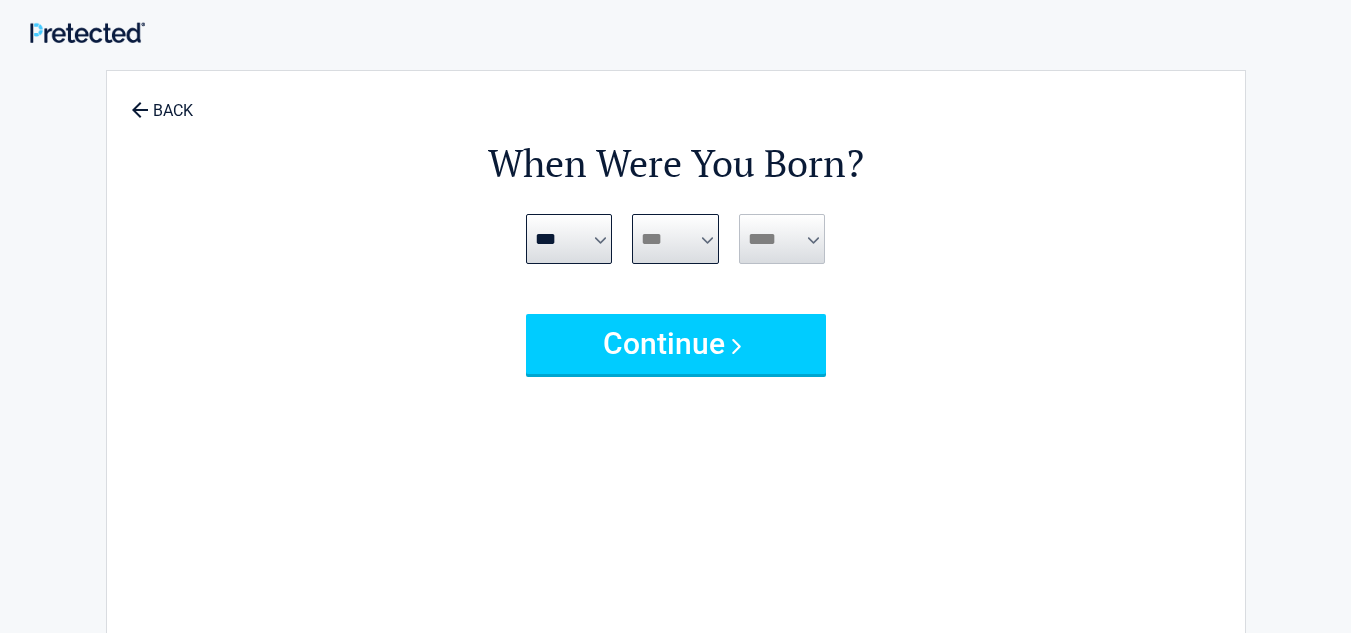 click on "*** * * * * * * * * * ** ** ** ** ** ** ** ** ** ** ** ** ** ** ** ** ** ** ** ** ** **" at bounding box center [675, 239] 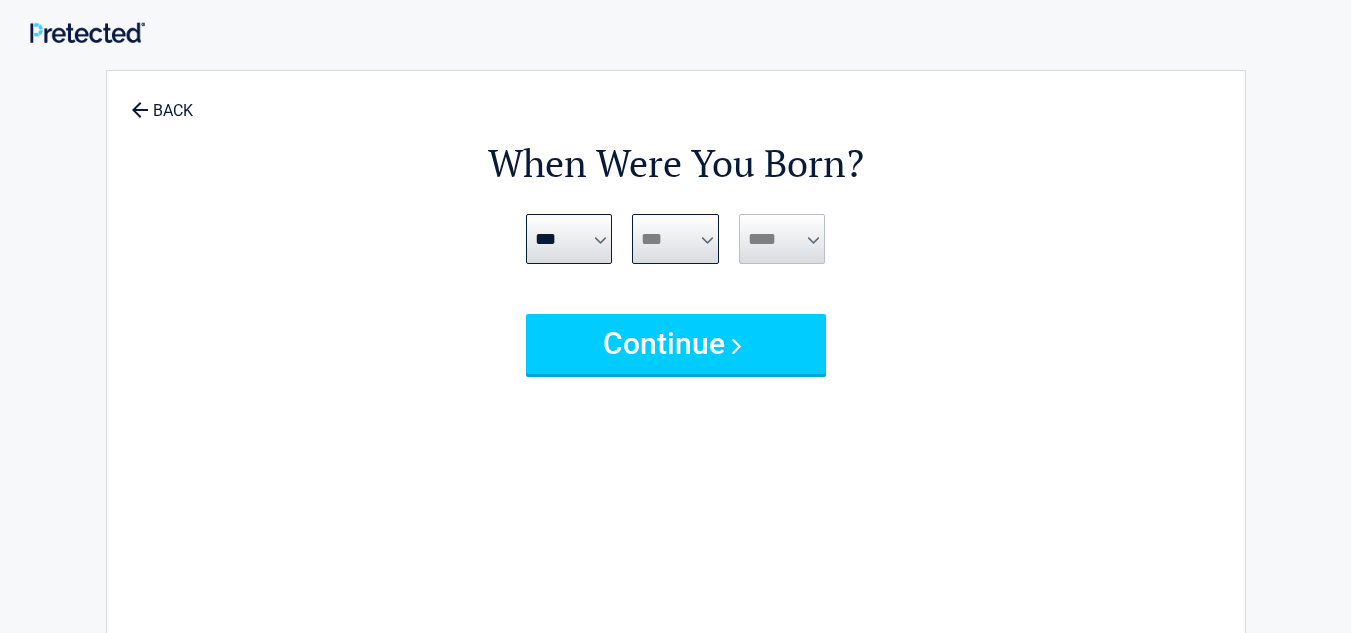 select on "**" 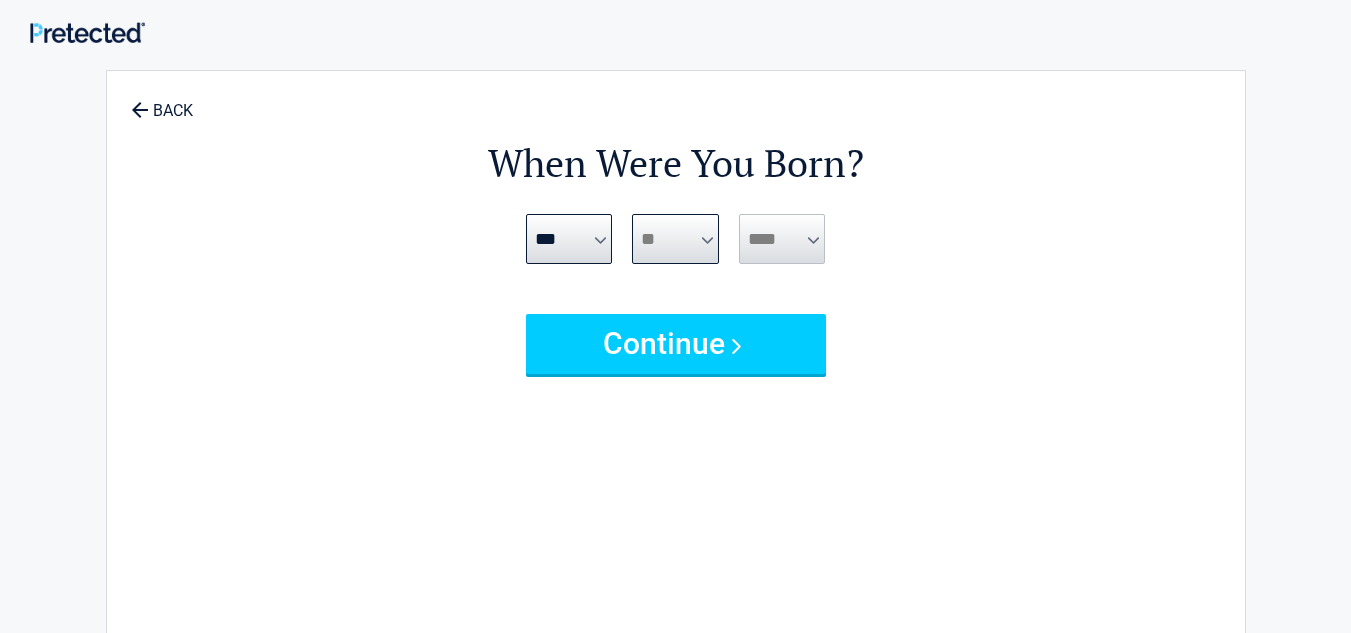 click on "*** * * * * * * * * * ** ** ** ** ** ** ** ** ** ** ** ** ** ** ** ** ** ** ** ** ** **" at bounding box center (675, 239) 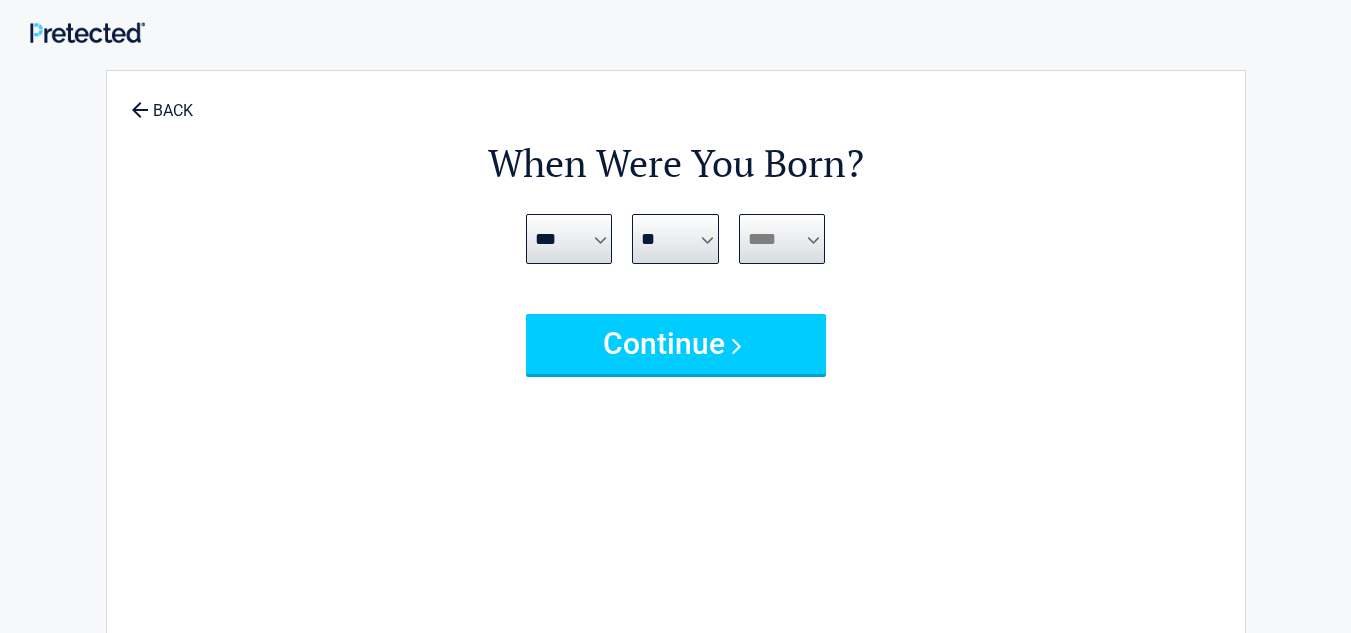 click on "****
****
****
****
****
****
****
****
****
****
****
****
****
****
****
****
****
****
****
****
****
****
****
****
****
****
****
****
****
****
****
****
****
****
****
****
****
****
****
****
****
****
****
****
****
****
****
****
****
****
****
****
****
****
****
****
****
****
****
****
****
****
****
****" at bounding box center (782, 239) 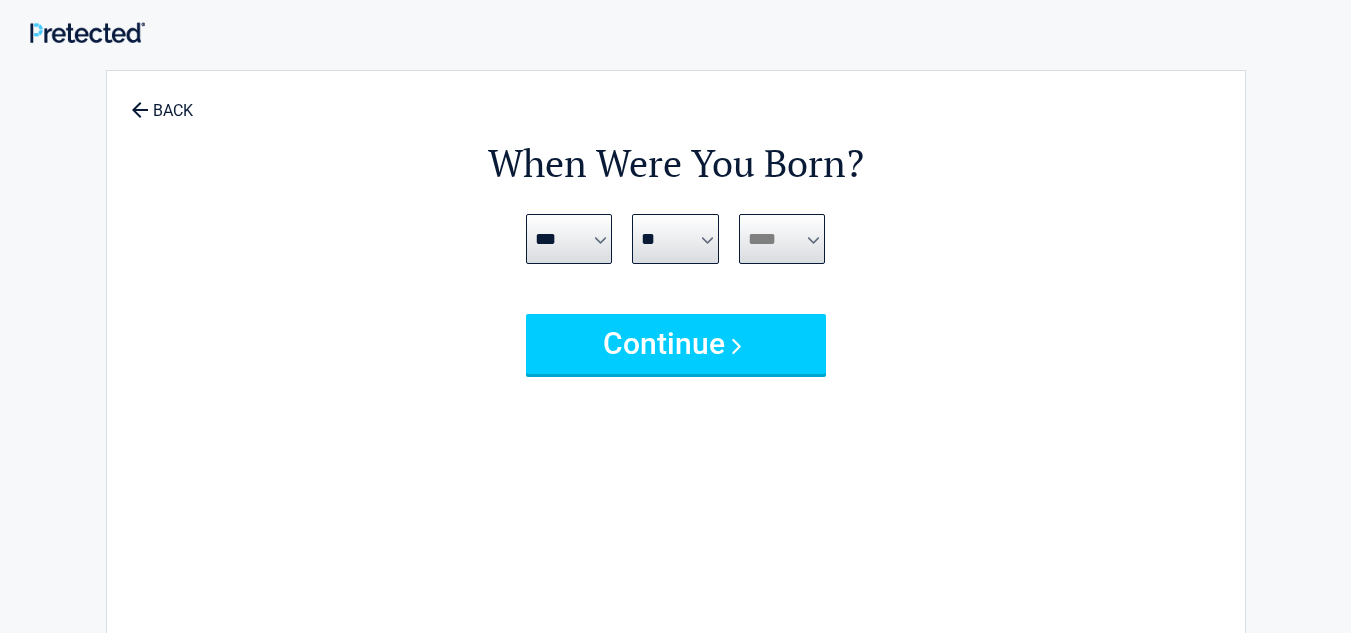 select on "****" 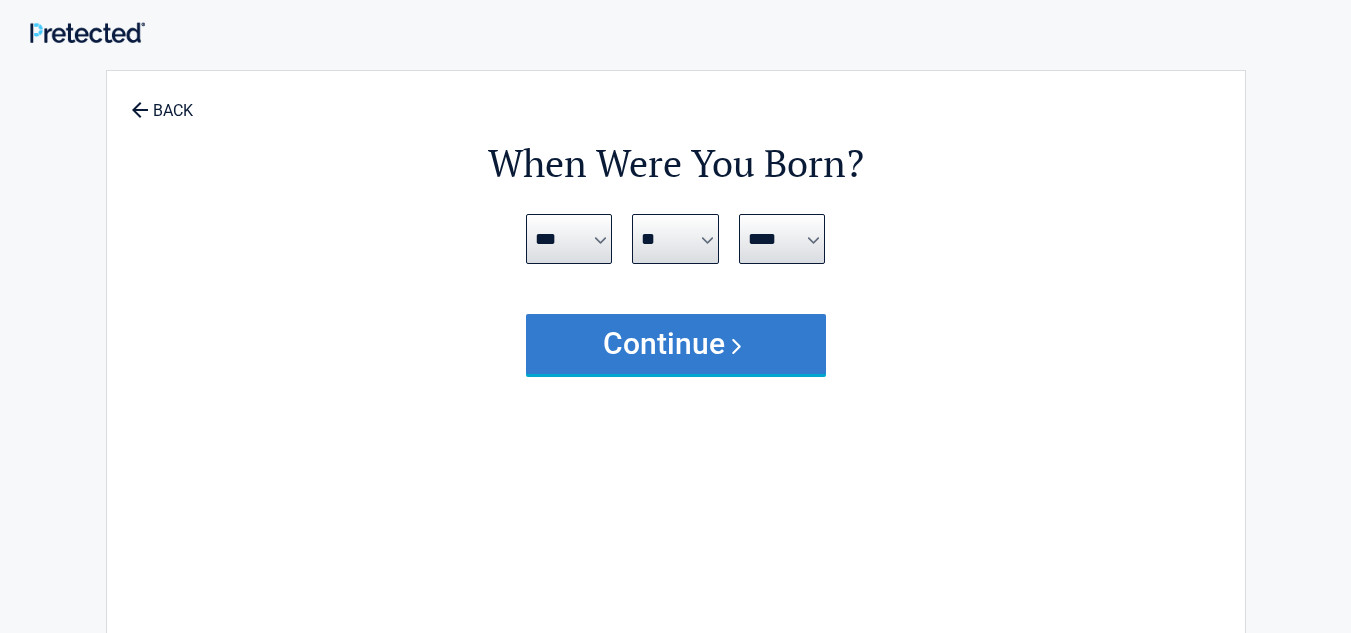 click on "Continue" at bounding box center [676, 344] 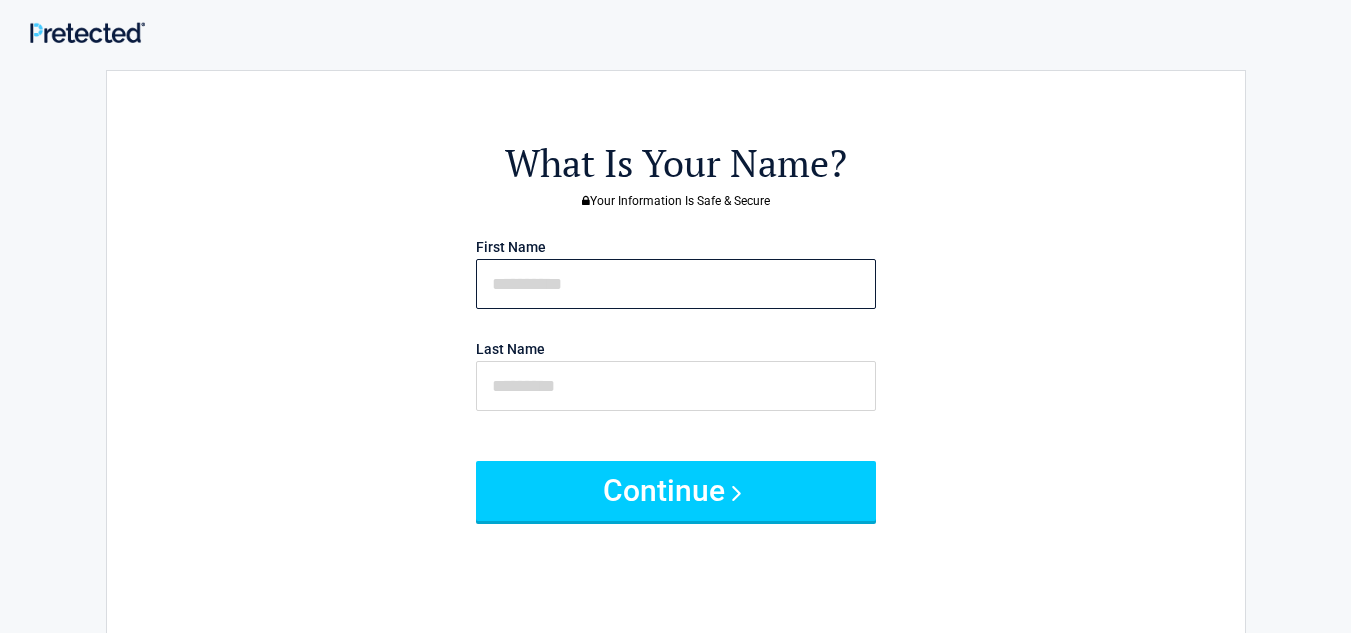 click at bounding box center (676, 284) 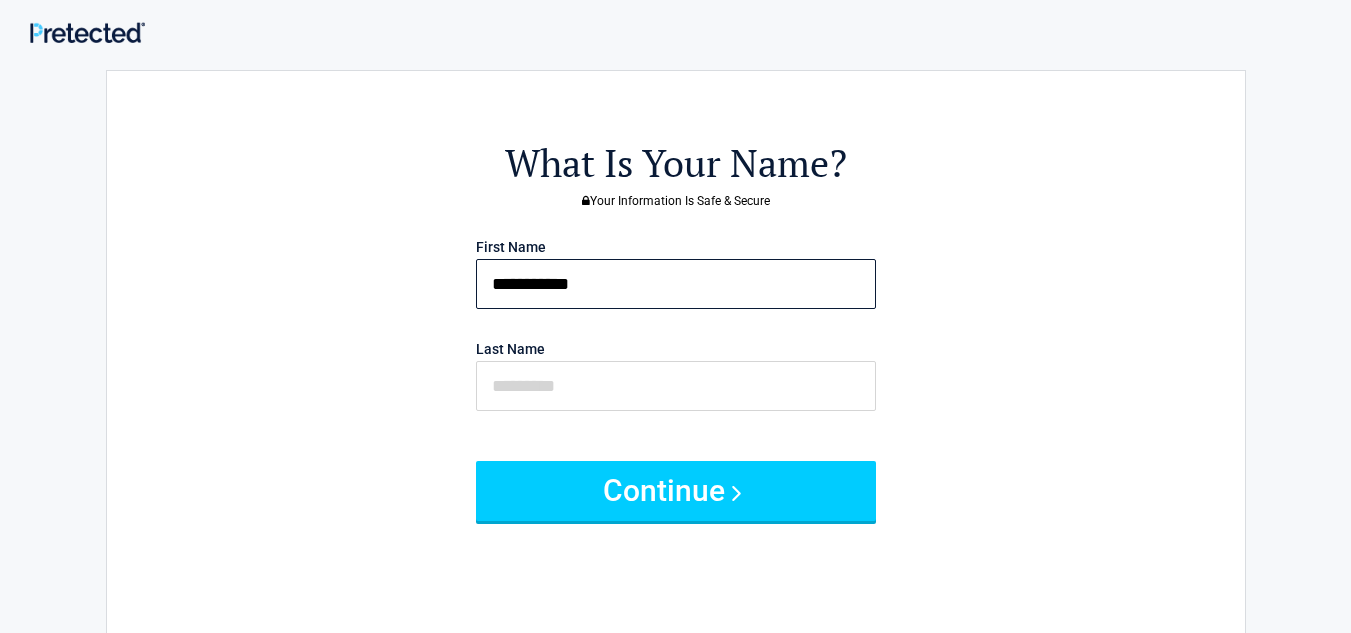 type on "**********" 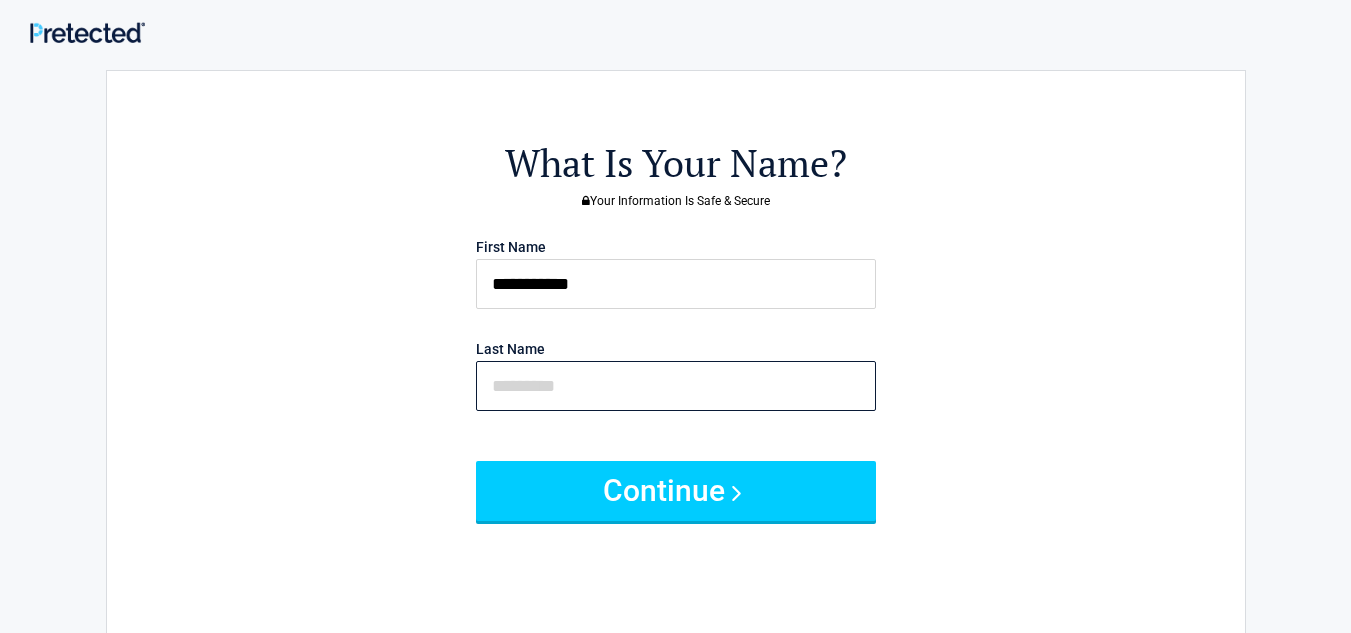click at bounding box center [676, 386] 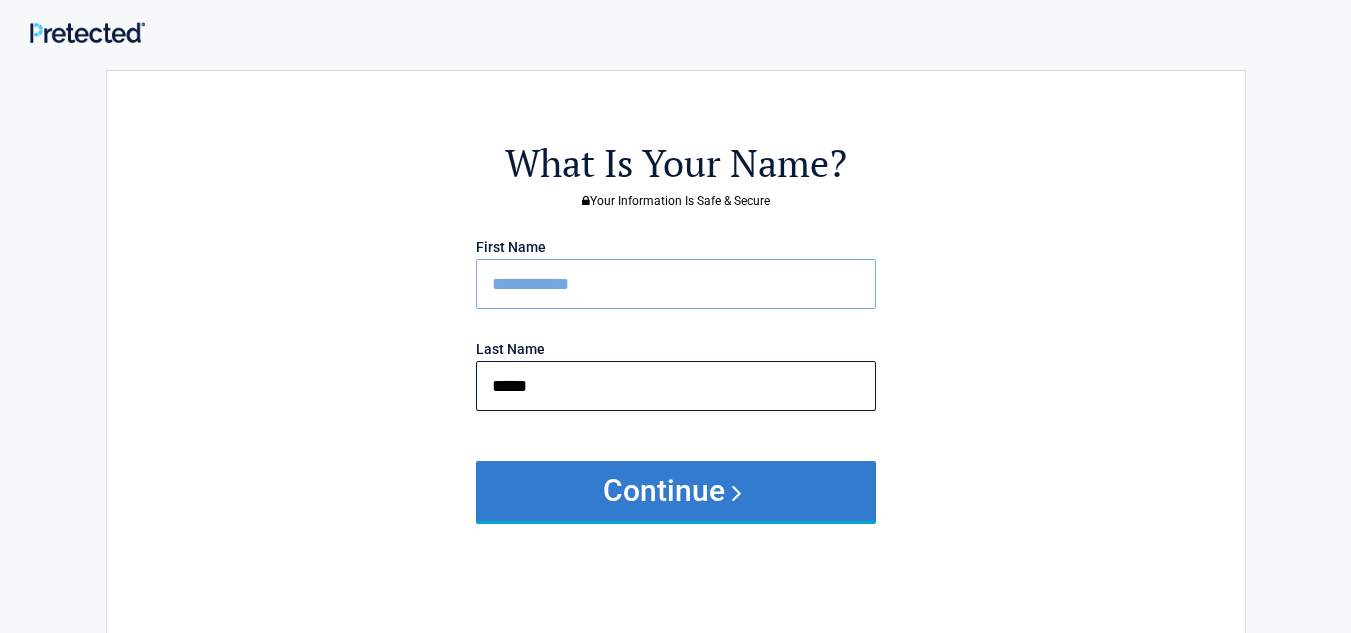 type on "*****" 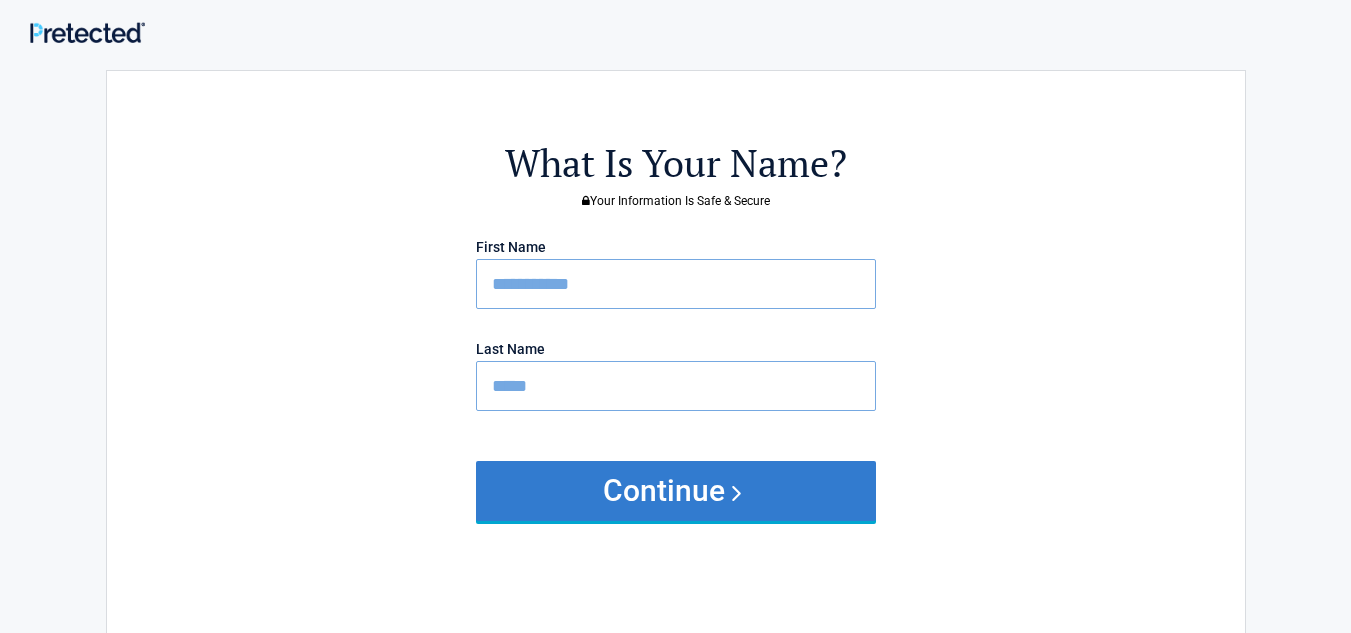 click on "Continue" at bounding box center (676, 491) 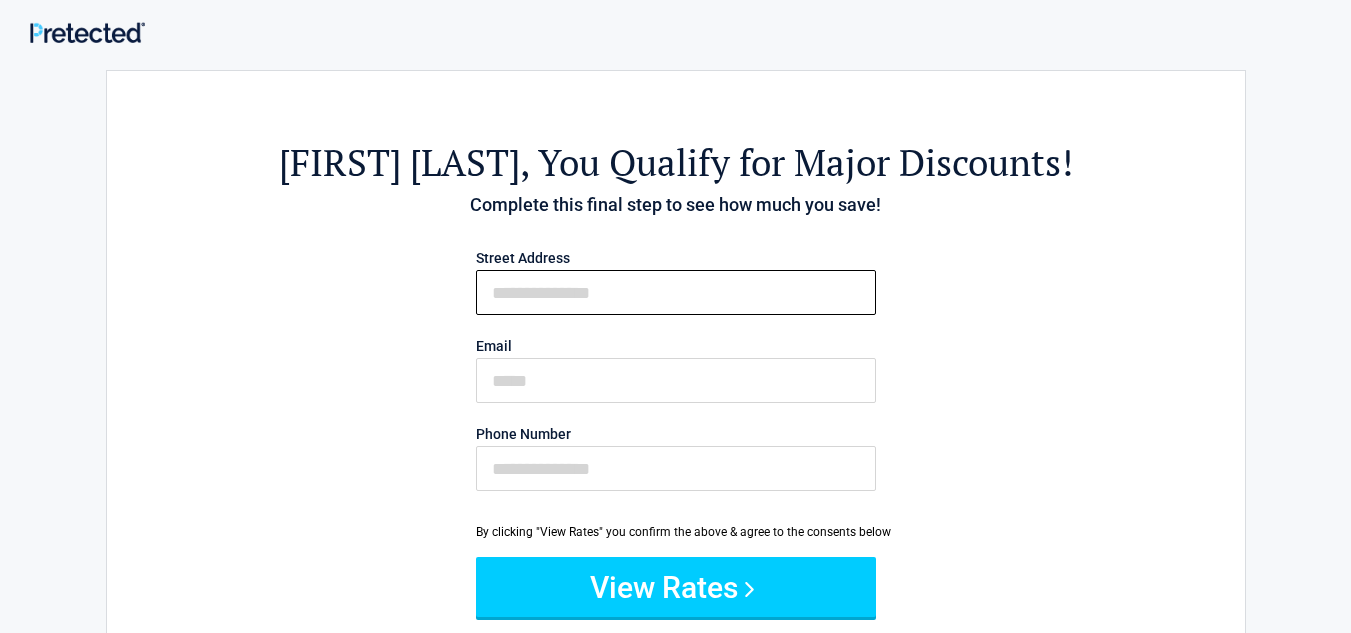 click on "First Name" at bounding box center (676, 292) 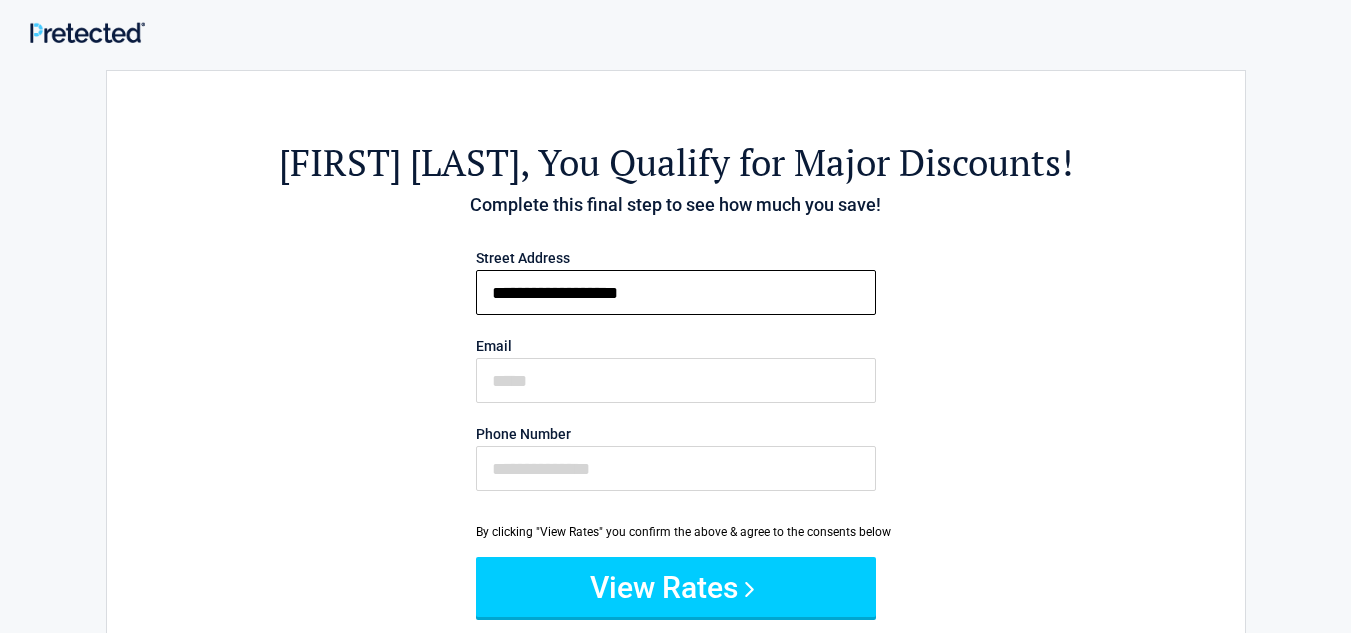 type on "**********" 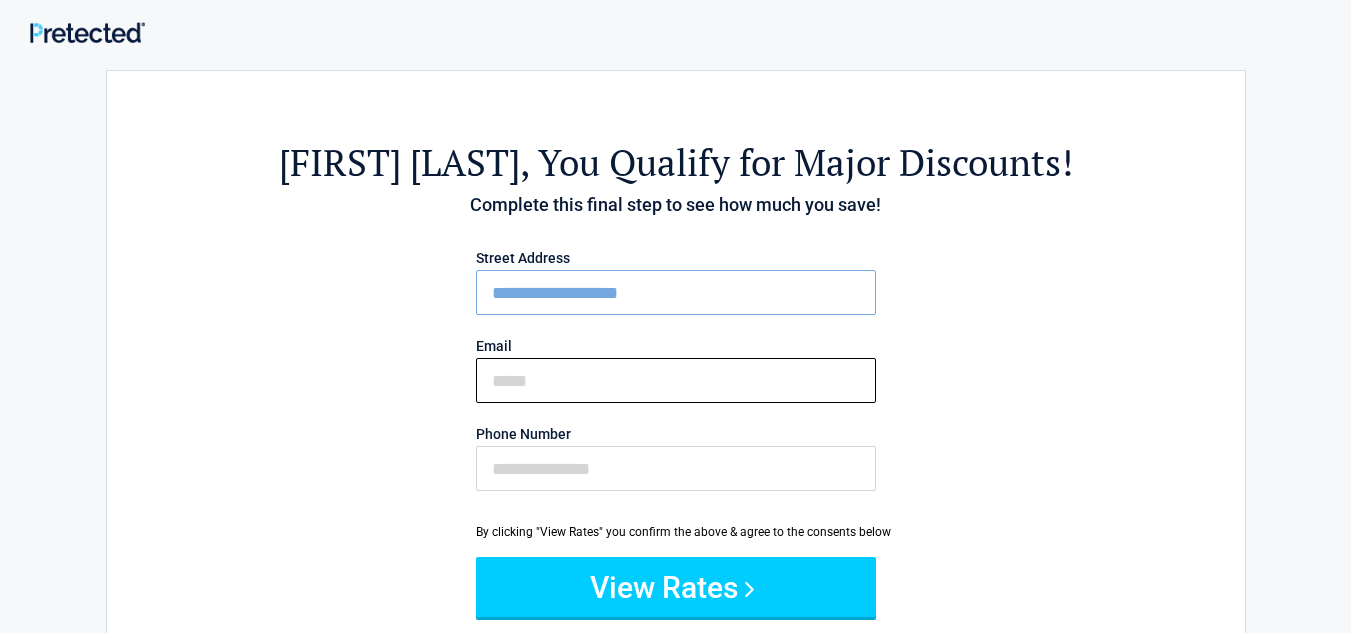click on "Email" at bounding box center (676, 380) 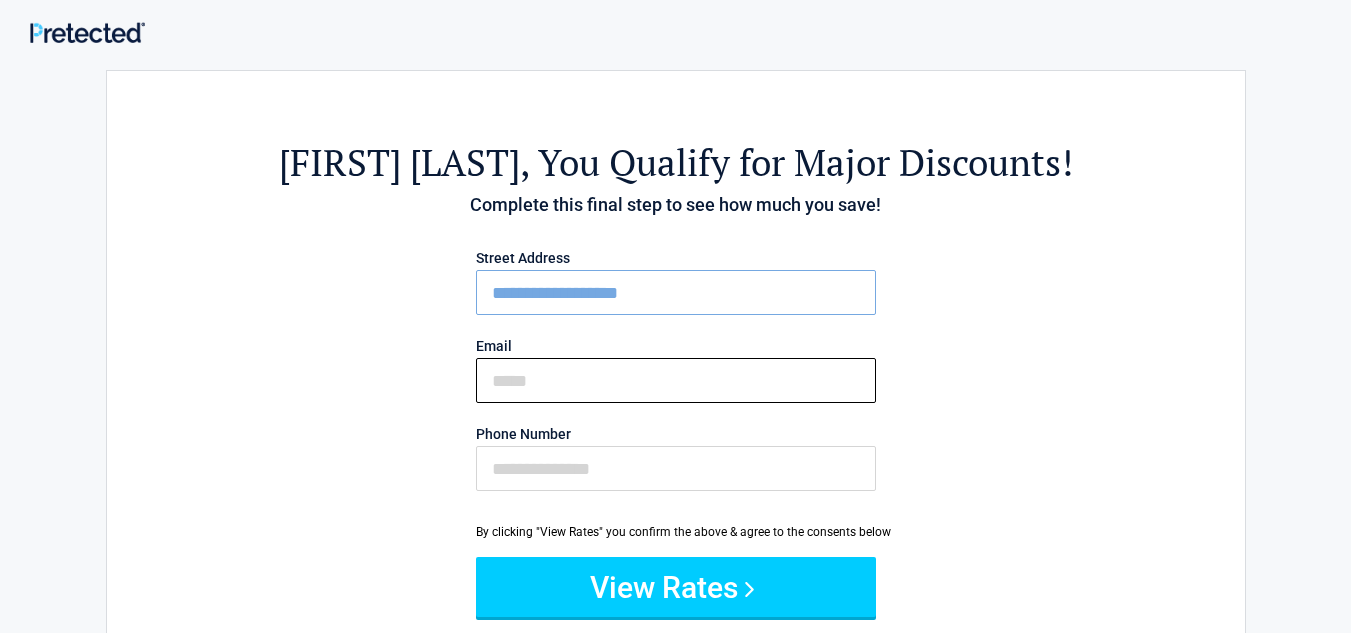 type on "**********" 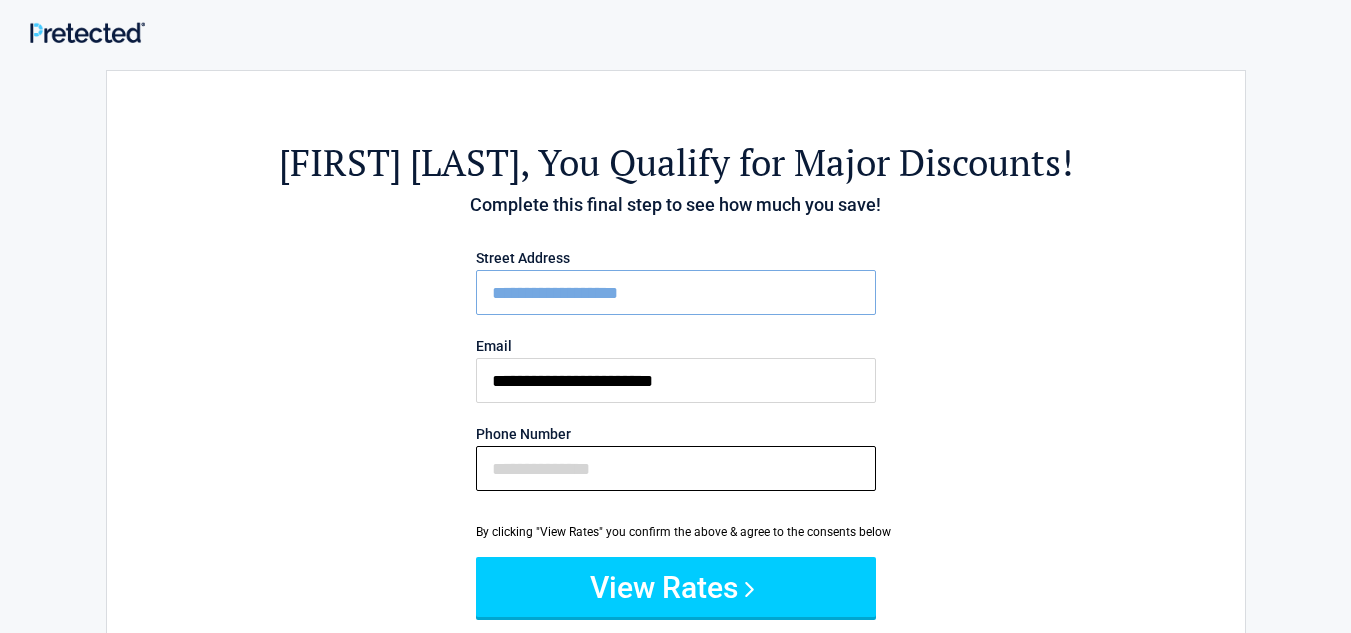 click on "Phone Number" at bounding box center (676, 468) 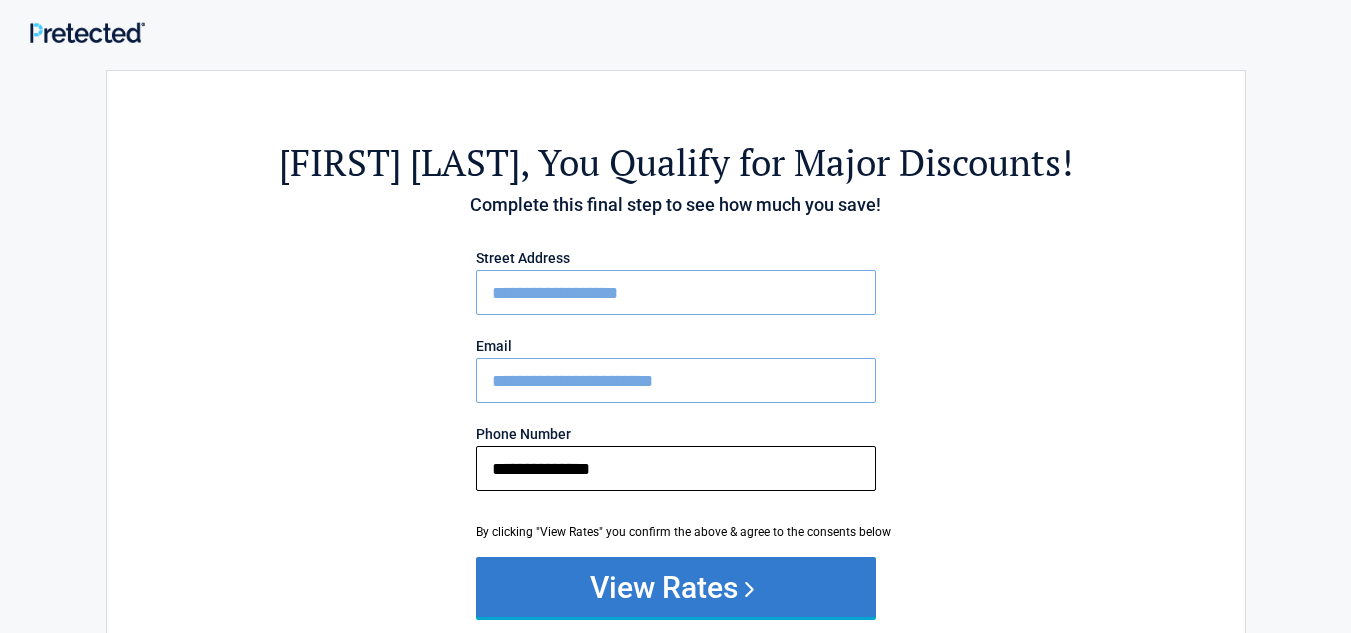 type on "**********" 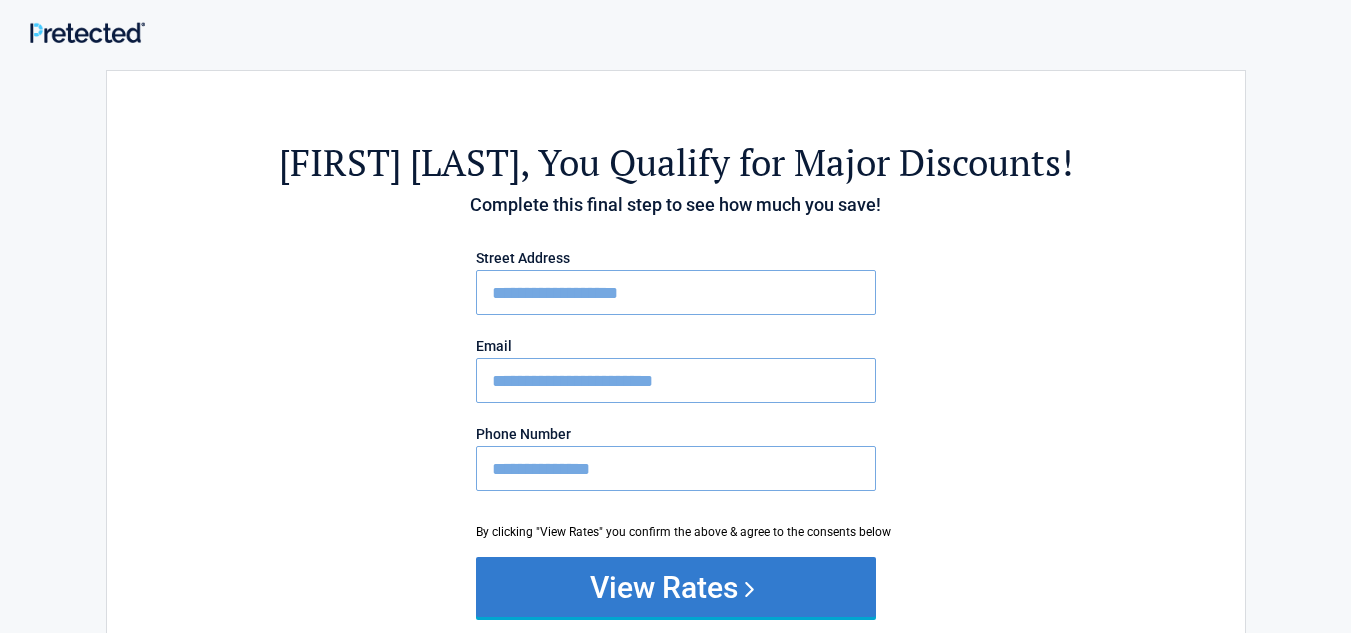 click on "View Rates" at bounding box center (676, 587) 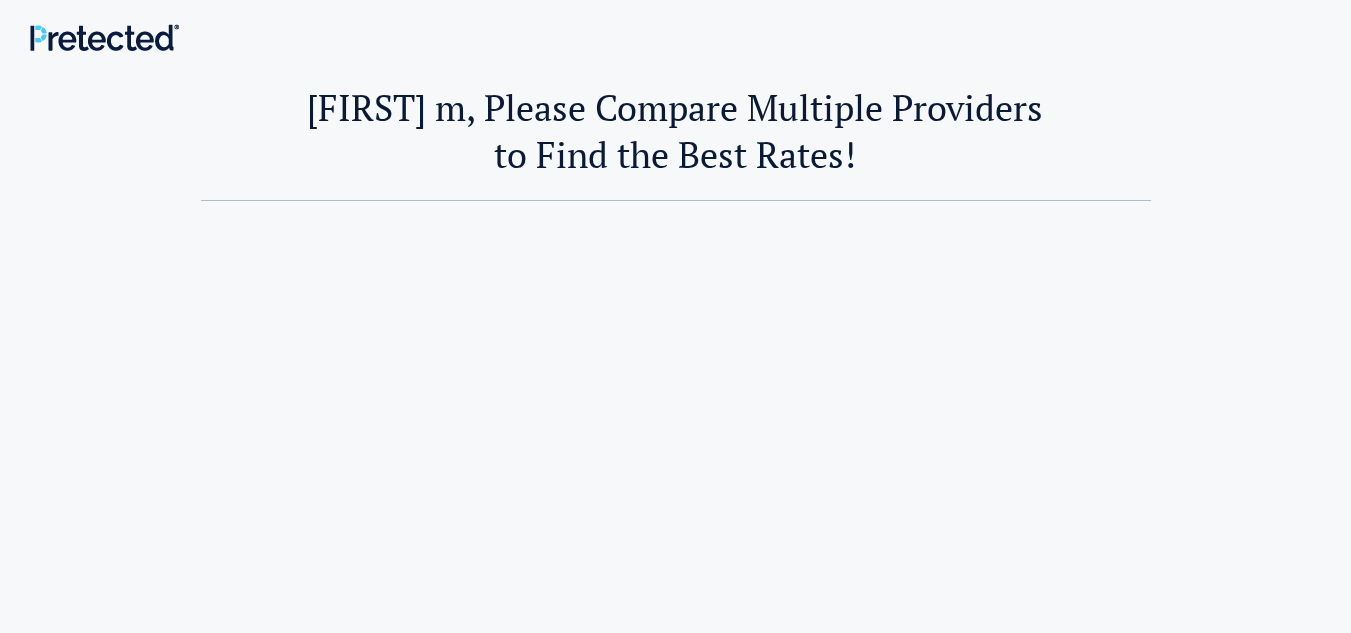 scroll, scrollTop: 0, scrollLeft: 0, axis: both 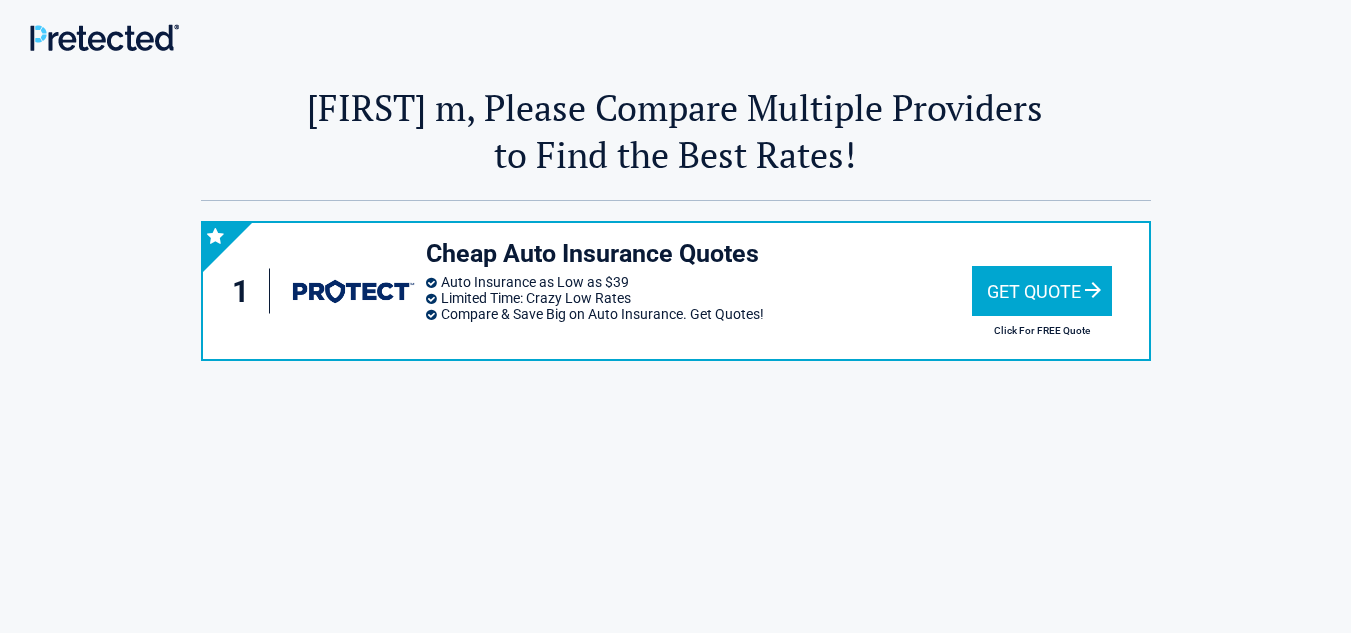 click on "Get Quote" at bounding box center (1042, 291) 